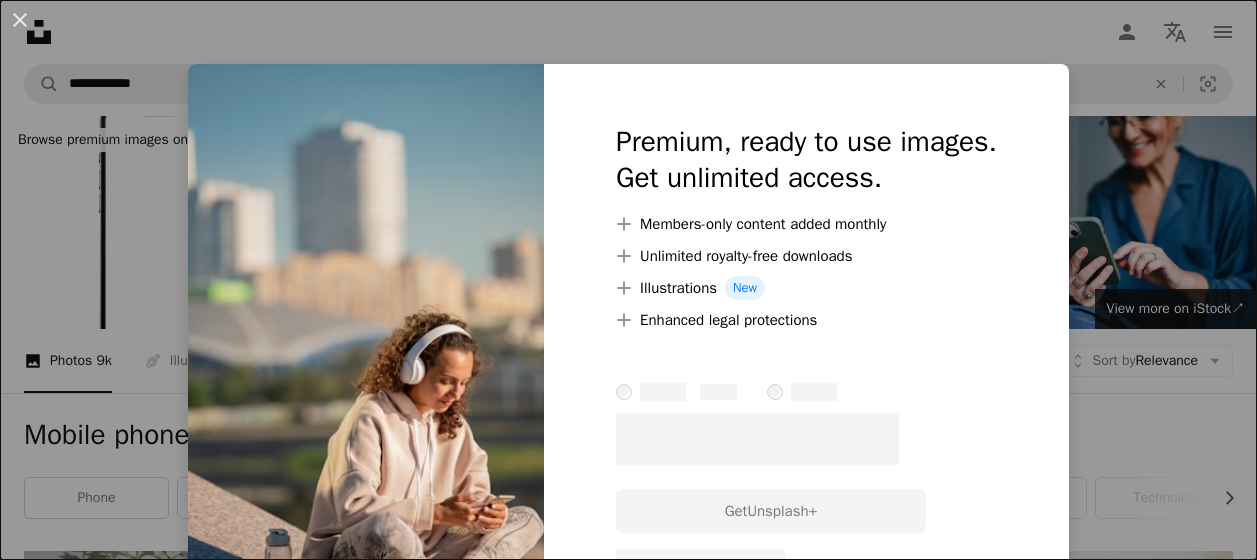 scroll, scrollTop: 15700, scrollLeft: 0, axis: vertical 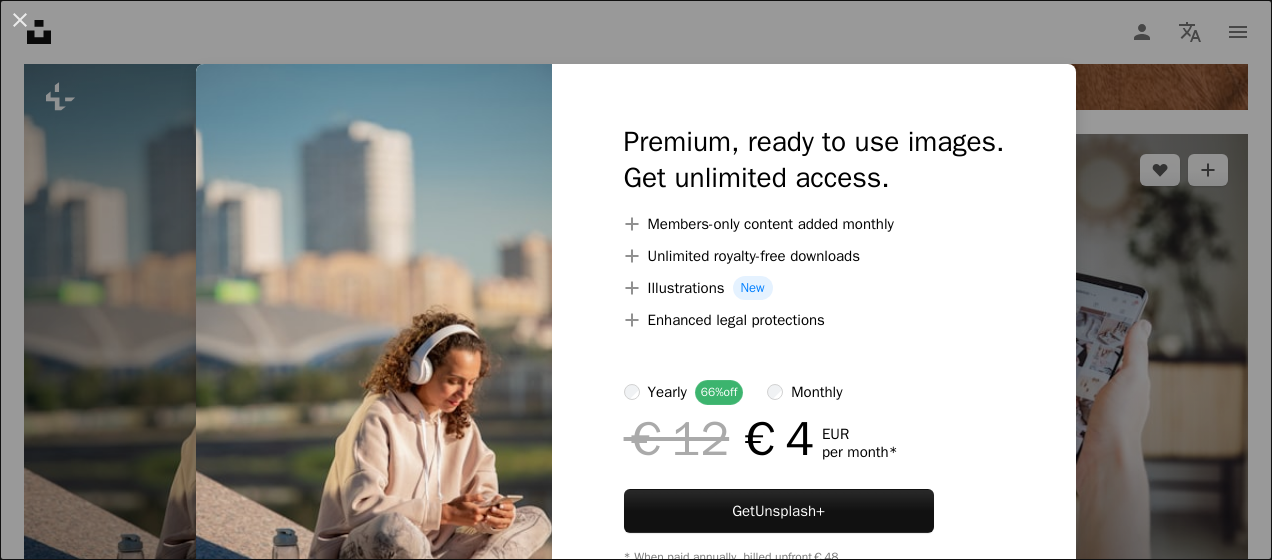 click on "An X shape Premium, ready to use images. Get unlimited access. A plus sign Members-only content added monthly A plus sign Unlimited royalty-free downloads A plus sign Illustrations  New A plus sign Enhanced legal protections yearly 66%  off monthly €12   €4 EUR per month * Get  Unsplash+ * When paid annually, billed upfront  €48 Taxes where applicable. Renews automatically. Cancel anytime." at bounding box center (636, 280) 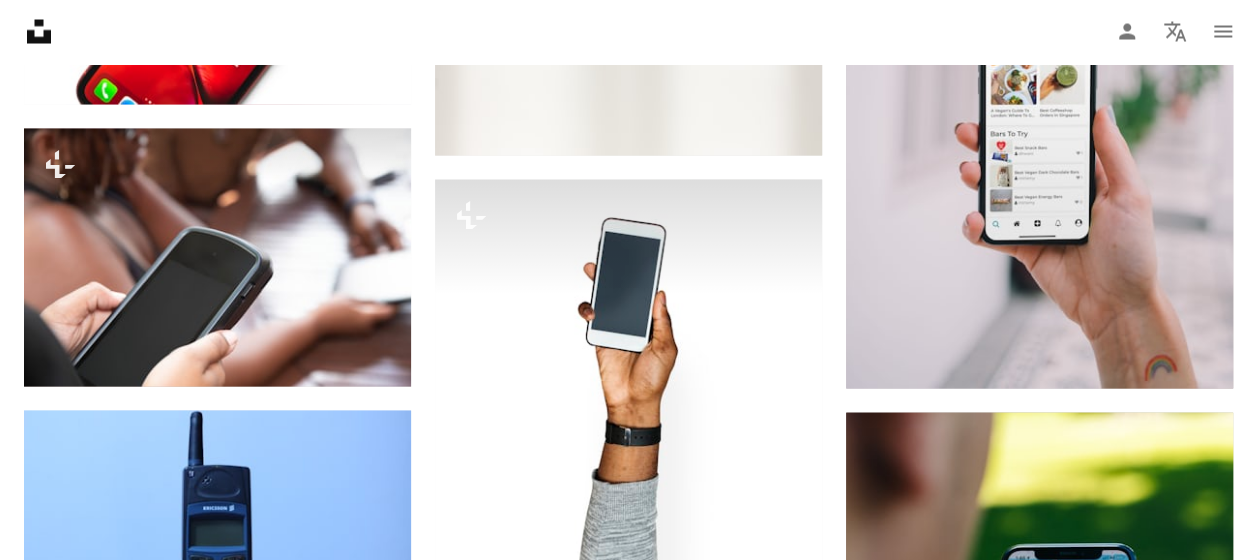 scroll, scrollTop: 38, scrollLeft: 0, axis: vertical 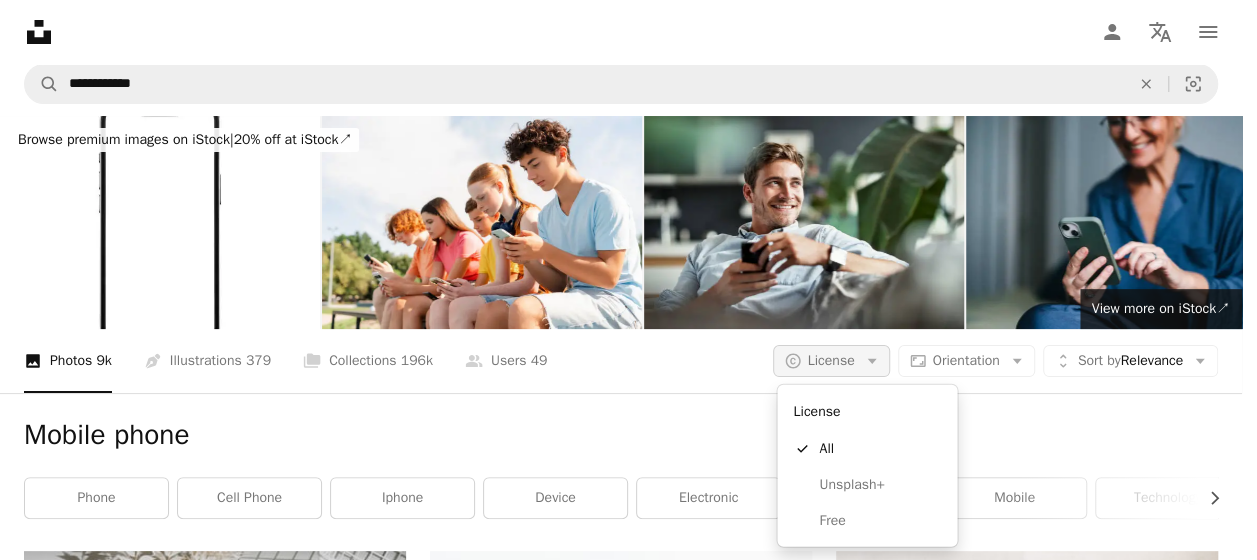 click on "A copyright icon © License Arrow down" at bounding box center (831, 361) 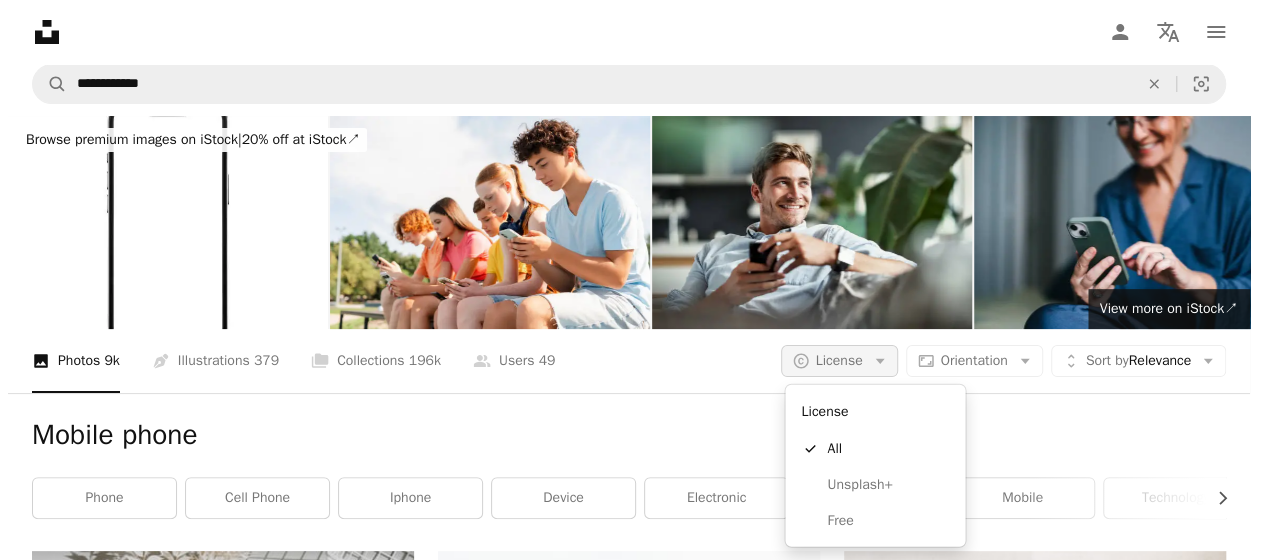 scroll, scrollTop: 0, scrollLeft: 0, axis: both 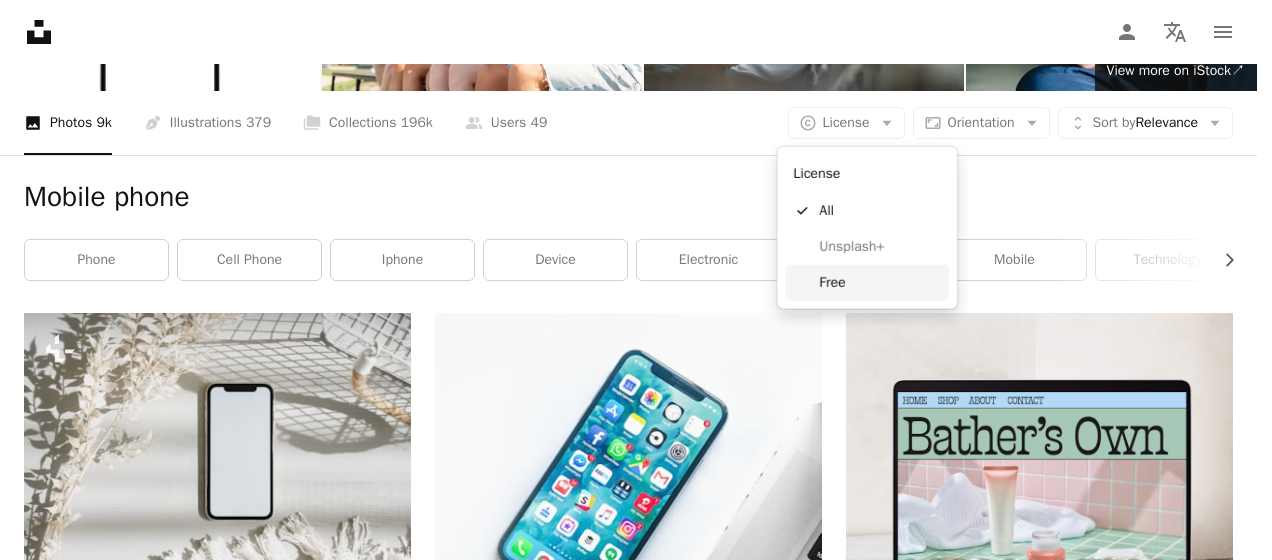 click on "Free" at bounding box center (880, 283) 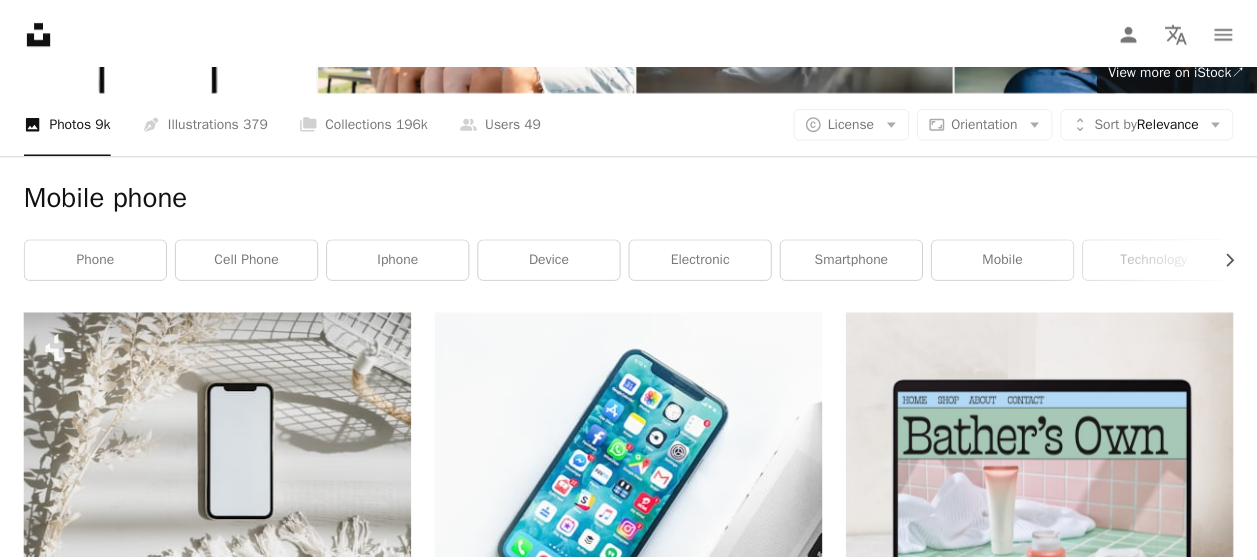 scroll, scrollTop: 0, scrollLeft: 0, axis: both 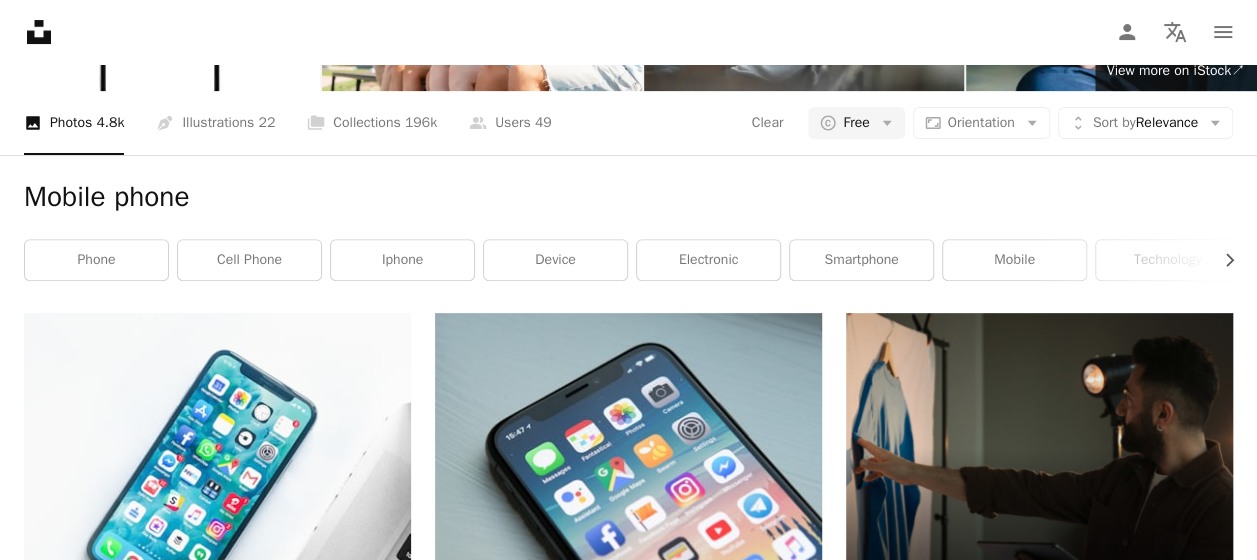 click on "Arrow pointing down" at bounding box center [782, 37421] 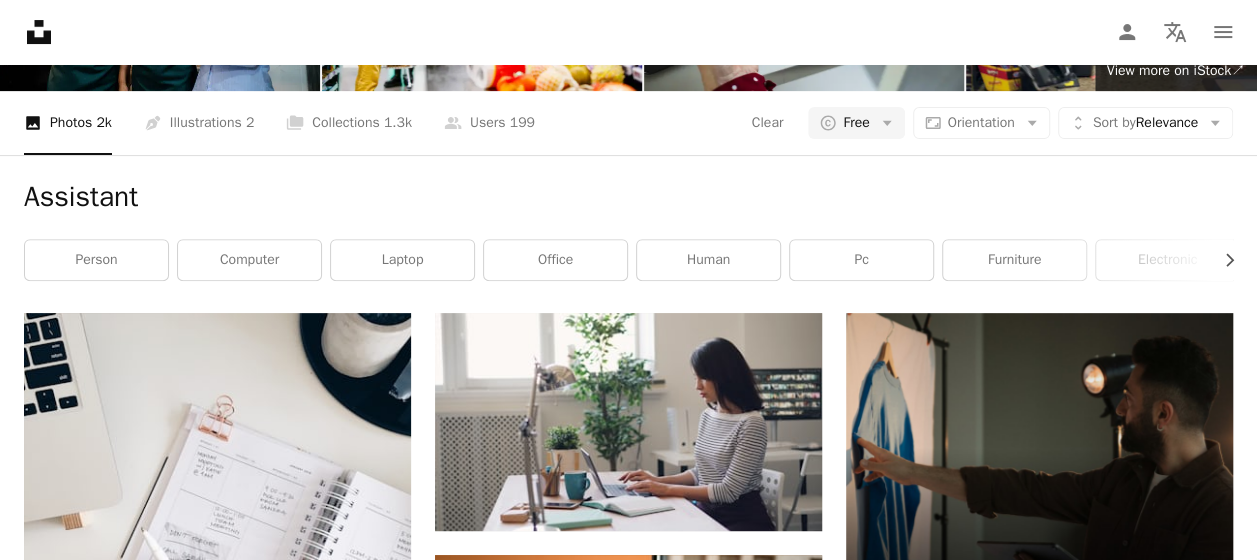 scroll, scrollTop: 0, scrollLeft: 0, axis: both 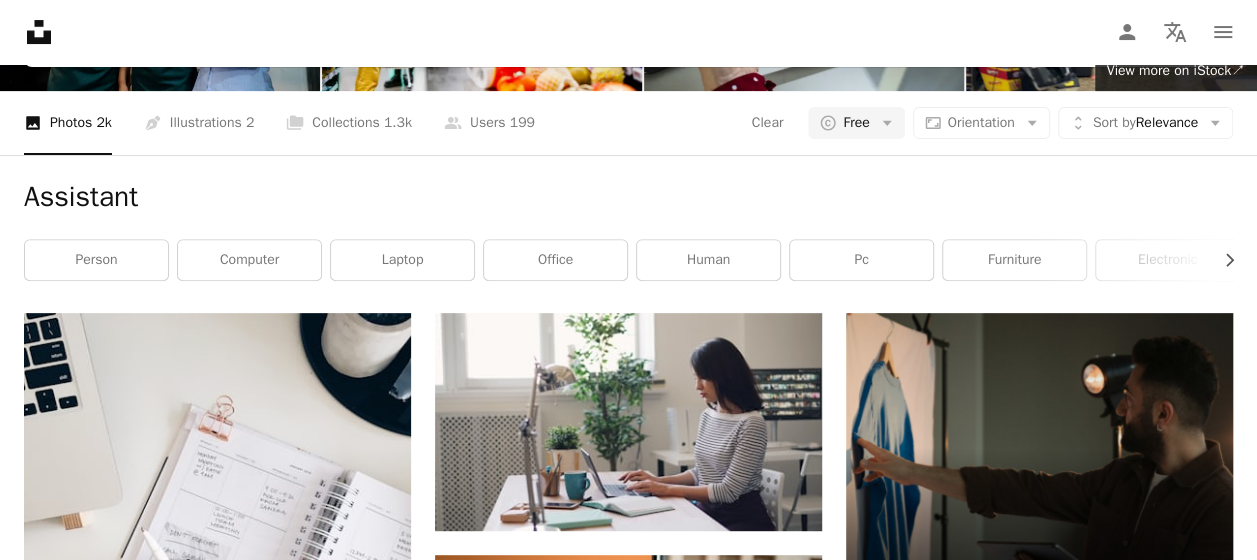 type on "*" 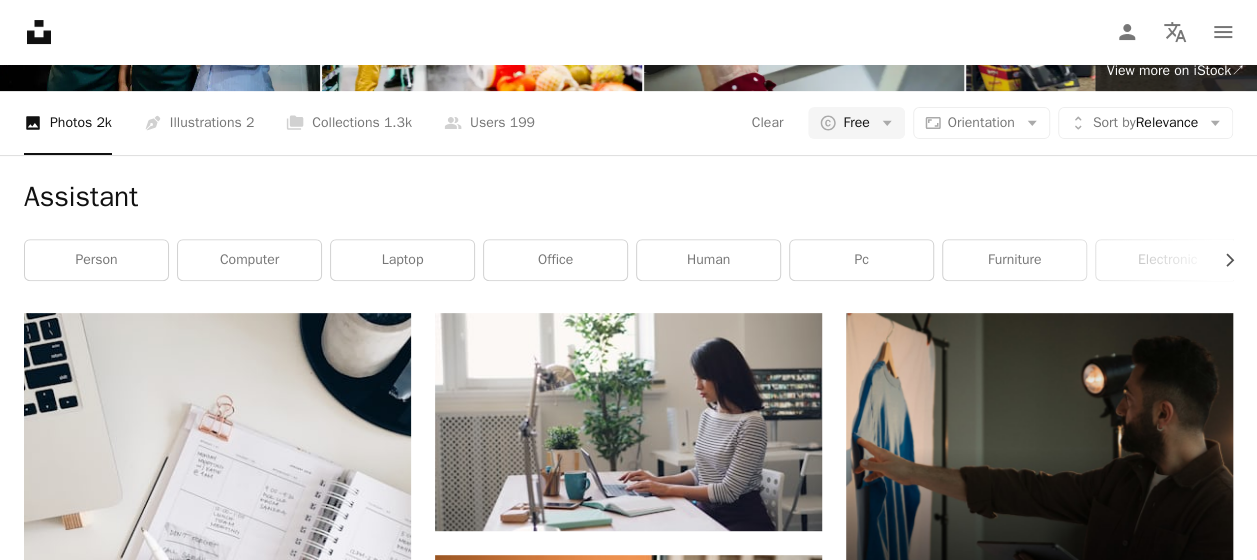 click on "Unsplash logo Unsplash Home A photo Pen Tool A compass A stack of folders Download Person Localization icon navigation menu" at bounding box center [628, 32] 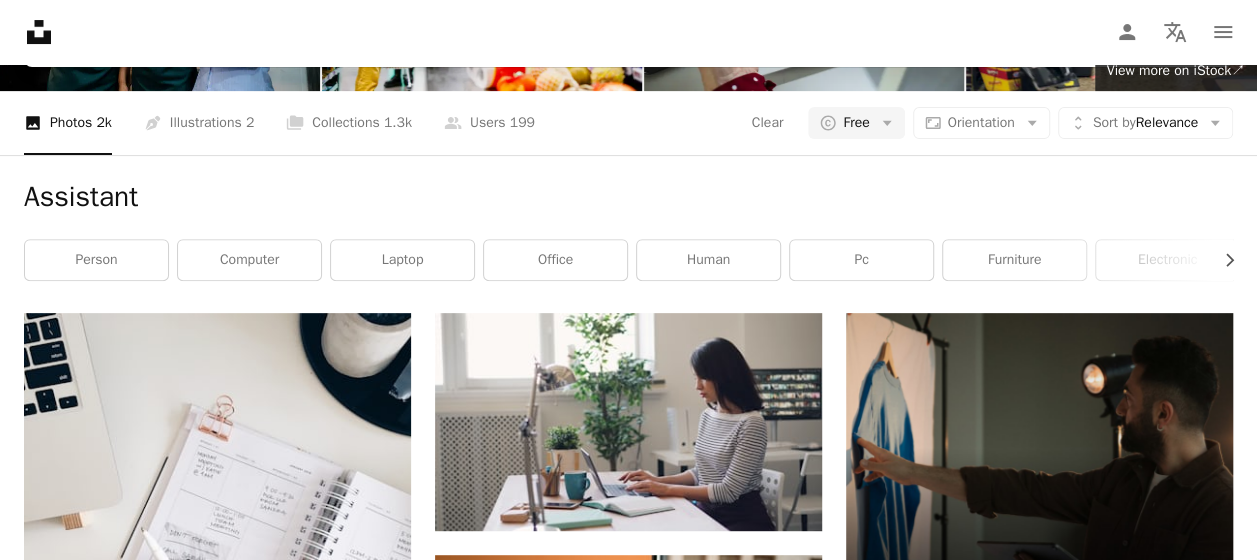 click on "A magnifying glass" at bounding box center (42, -154) 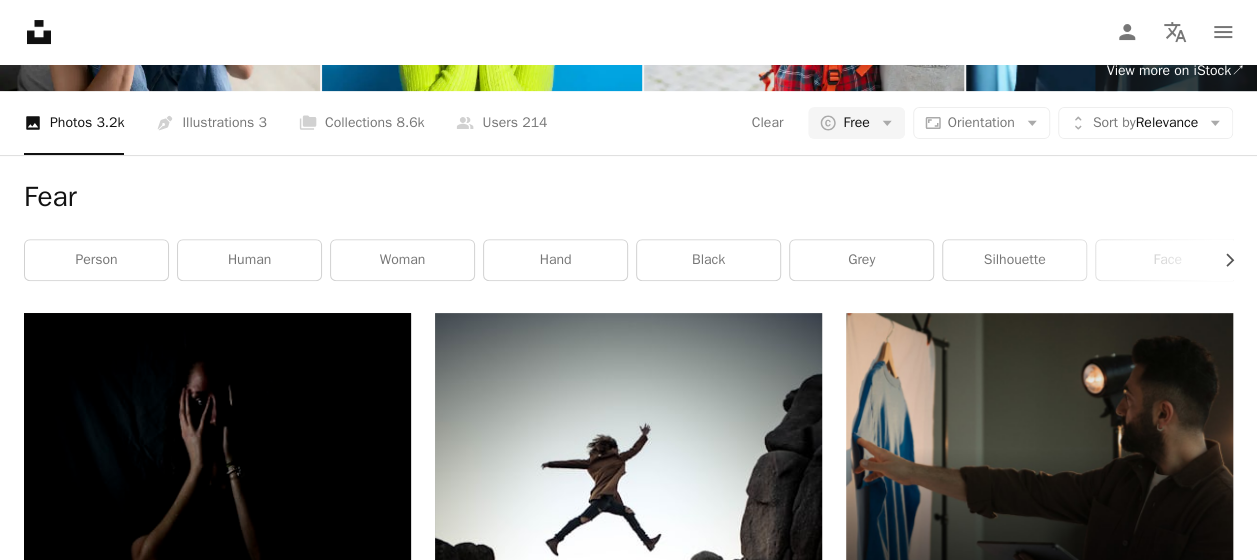 scroll, scrollTop: 2800, scrollLeft: 0, axis: vertical 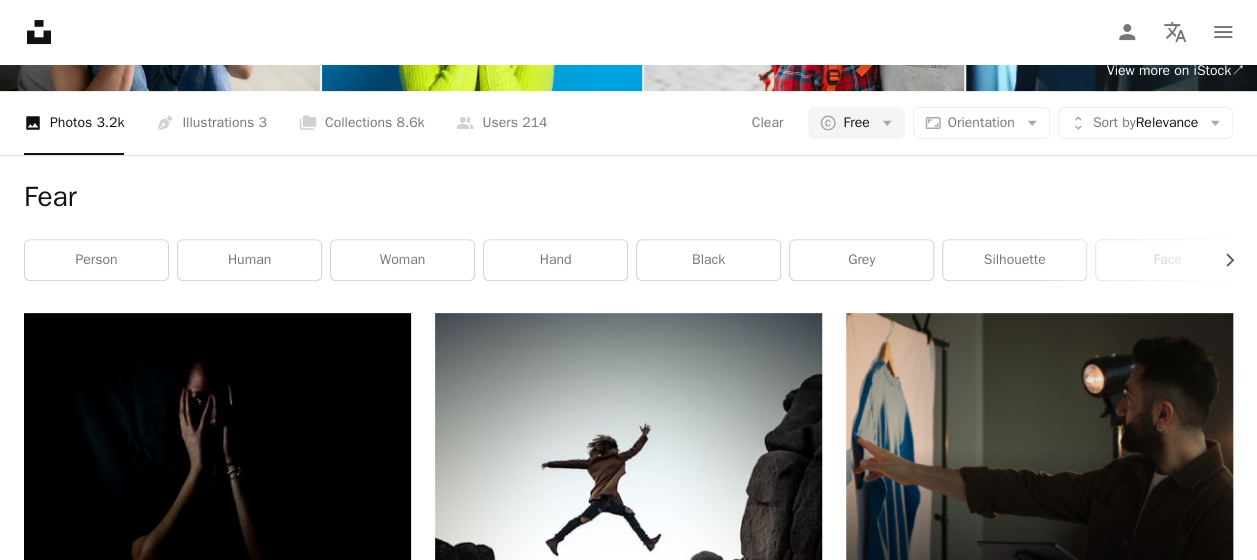click at bounding box center (1039, 2841) 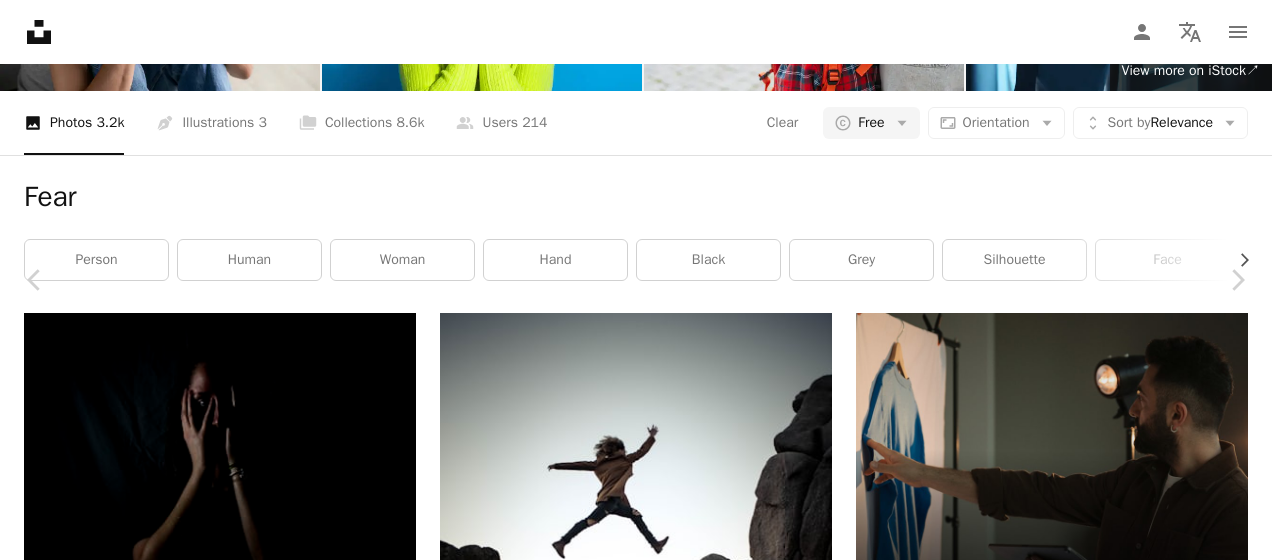 click on "Download free" at bounding box center (1073, 7570) 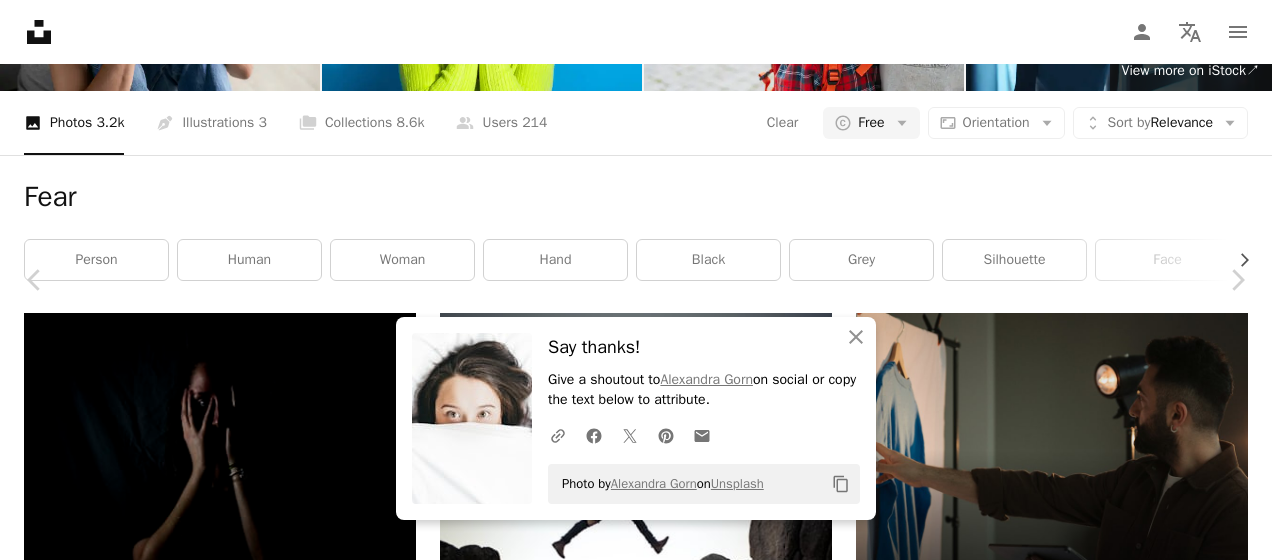 drag, startPoint x: 1230, startPoint y: 77, endPoint x: 1216, endPoint y: 80, distance: 14.3178215 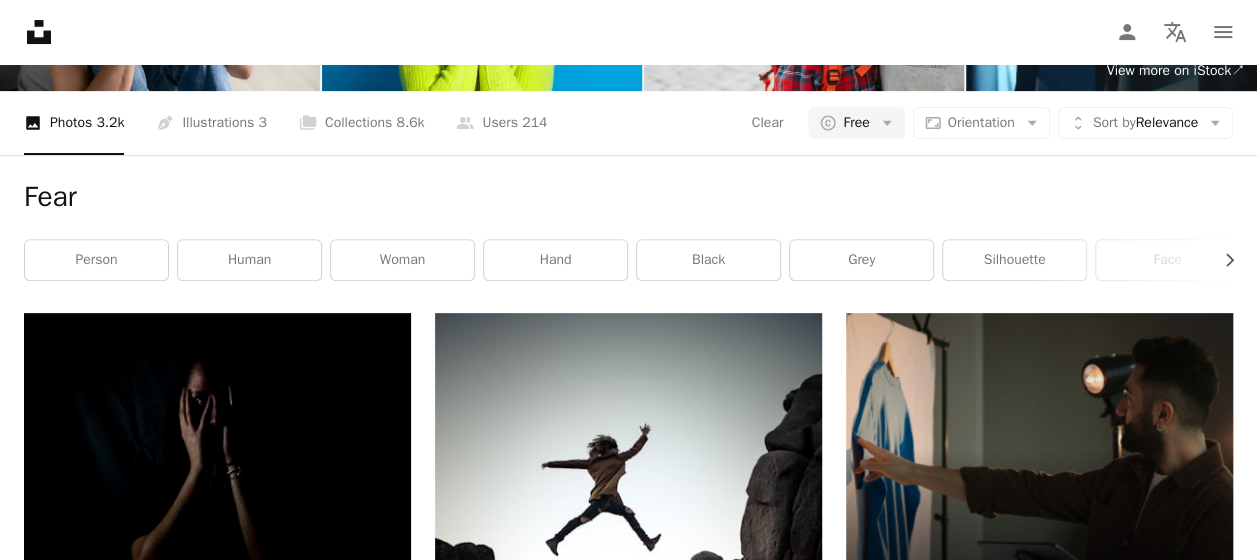scroll, scrollTop: 0, scrollLeft: 0, axis: both 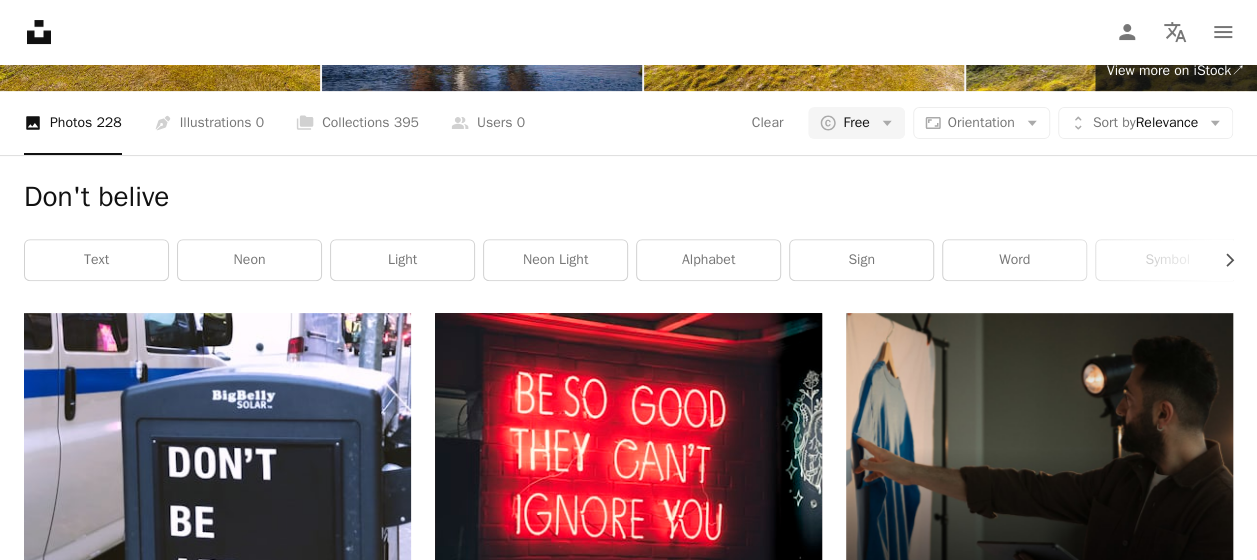click on "**********" at bounding box center (599, -154) 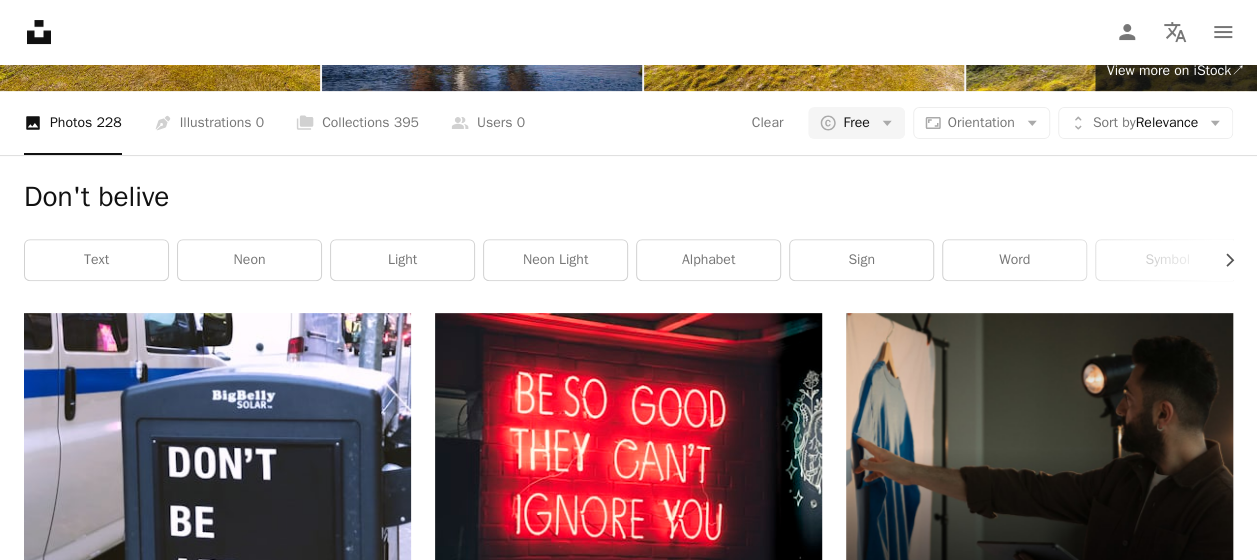 type on "**********" 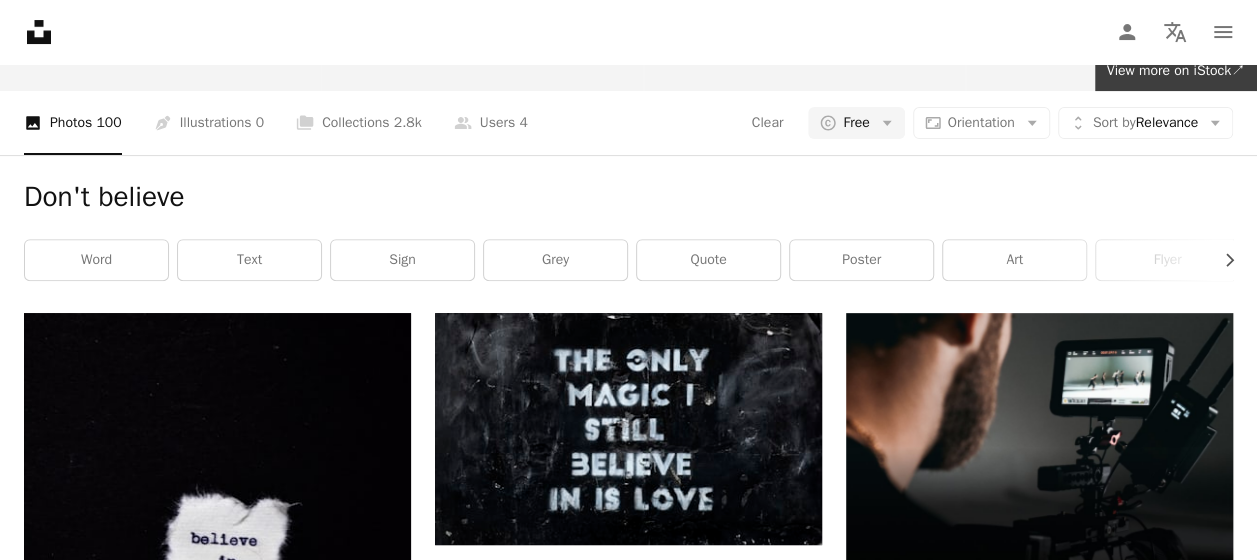 scroll, scrollTop: 2900, scrollLeft: 0, axis: vertical 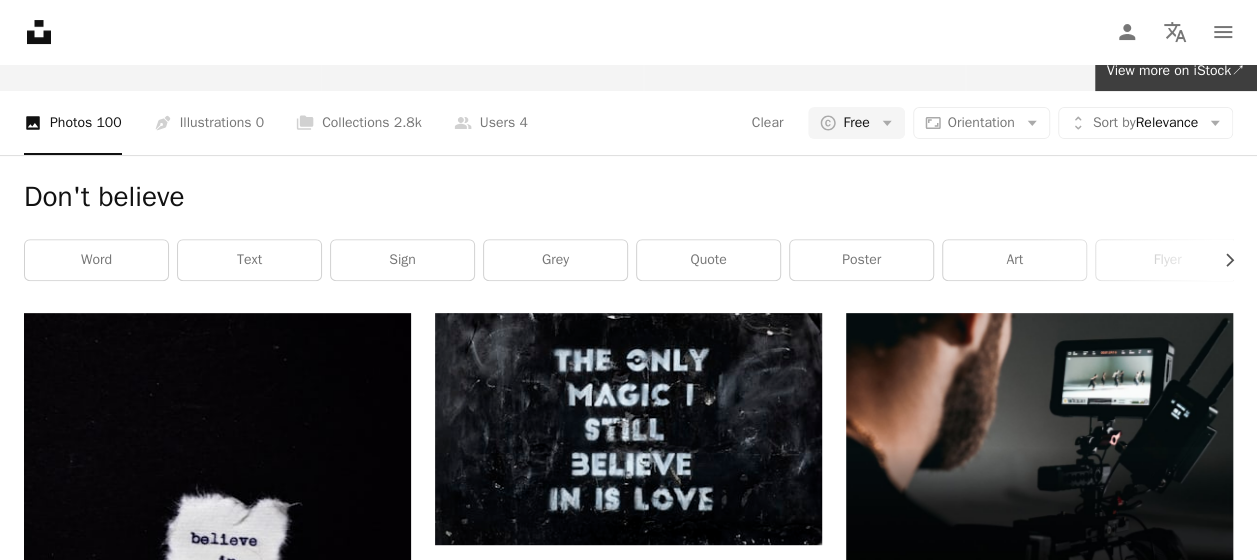 click at bounding box center [628, 2923] 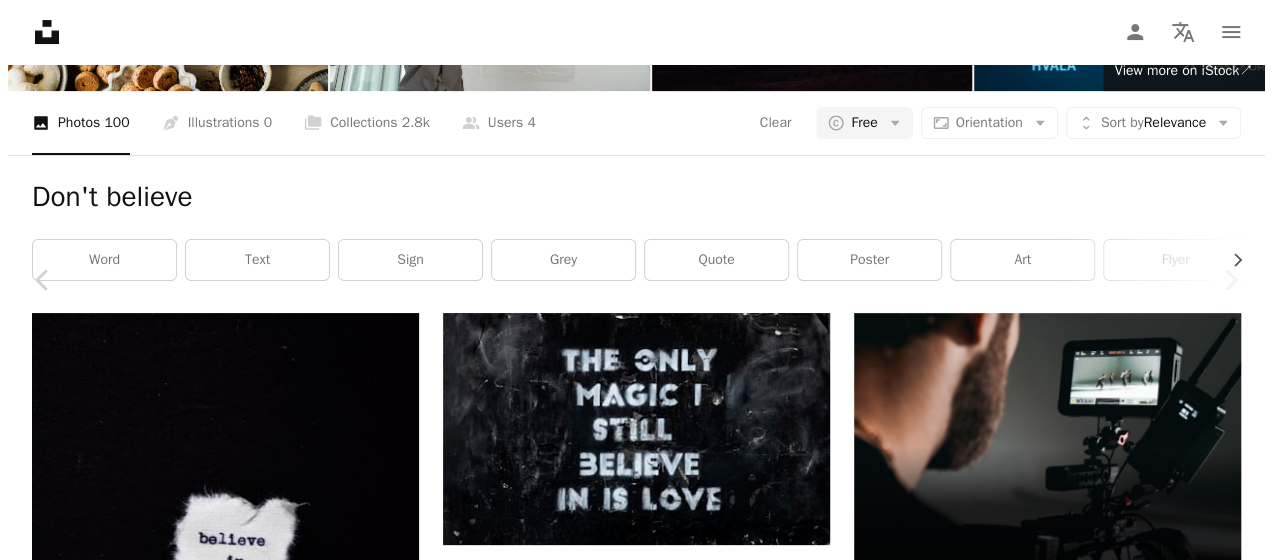 scroll, scrollTop: 3400, scrollLeft: 0, axis: vertical 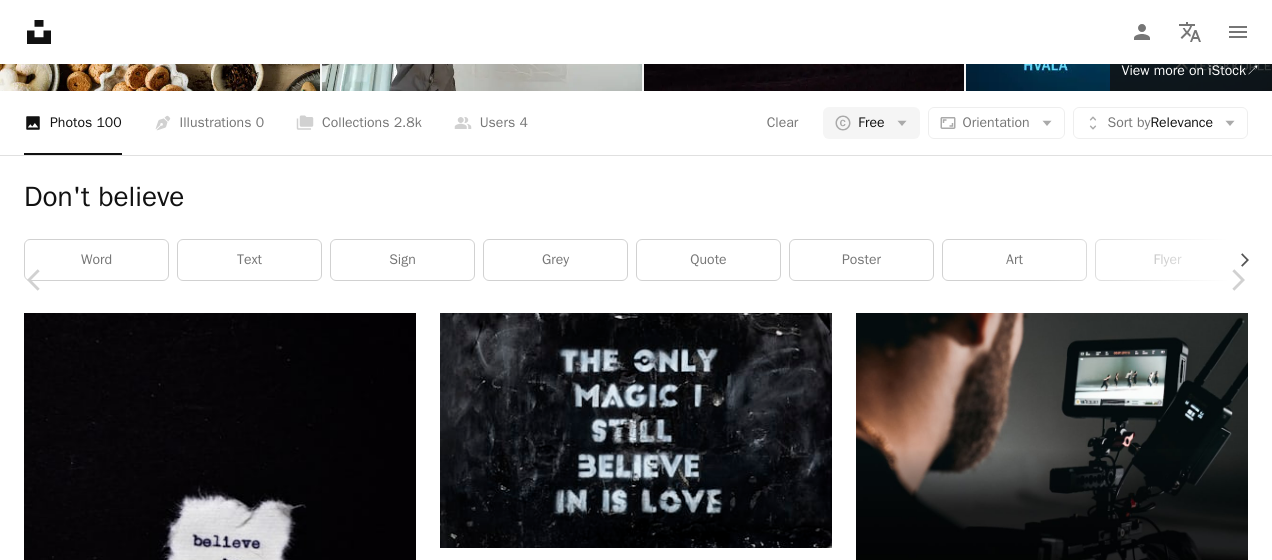 click on "An X shape Chevron left Chevron right Majestic [LAST] Available for hire A checkmark inside of a circle A heart A plus sign Download free Chevron down Zoom in Views 371,197 Downloads 7,716 A forward-right arrow Share Info icon Info More Actions Don't think inspiring graffiti text.  If you use this image, please support me on my Instagram @majesticlukas thank you <3  A map marker Dublin, Ireland Calendar outlined Published on  December 2, 2020 Camera SONY, ILCE-6300 Safety Free to use under the  Unsplash License photo photographer paint inspirational motivational human wall grey clothing text ireland graffiti shoe apparel dublin footwear spray paint boot running shoe just do it Creative Commons images Browse premium related images on iStock  |  Save 20% with code UNSPLASH20 View more on iStock  ↗ Related images A heart A plus sign Max [LAST] Arrow pointing down A heart A plus sign Jon [LAST] Arrow pointing down A heart A plus sign LOGAN [LAST] | @LGNWVR Available for hire A checkmark inside of a circle A heart" at bounding box center (636, 7729) 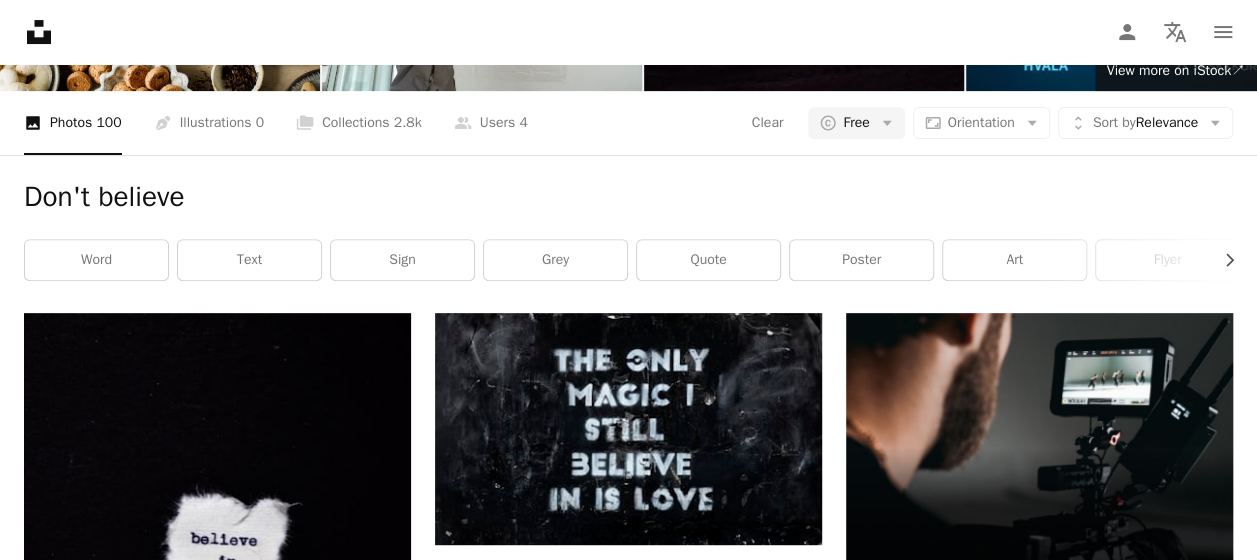 scroll, scrollTop: 6300, scrollLeft: 0, axis: vertical 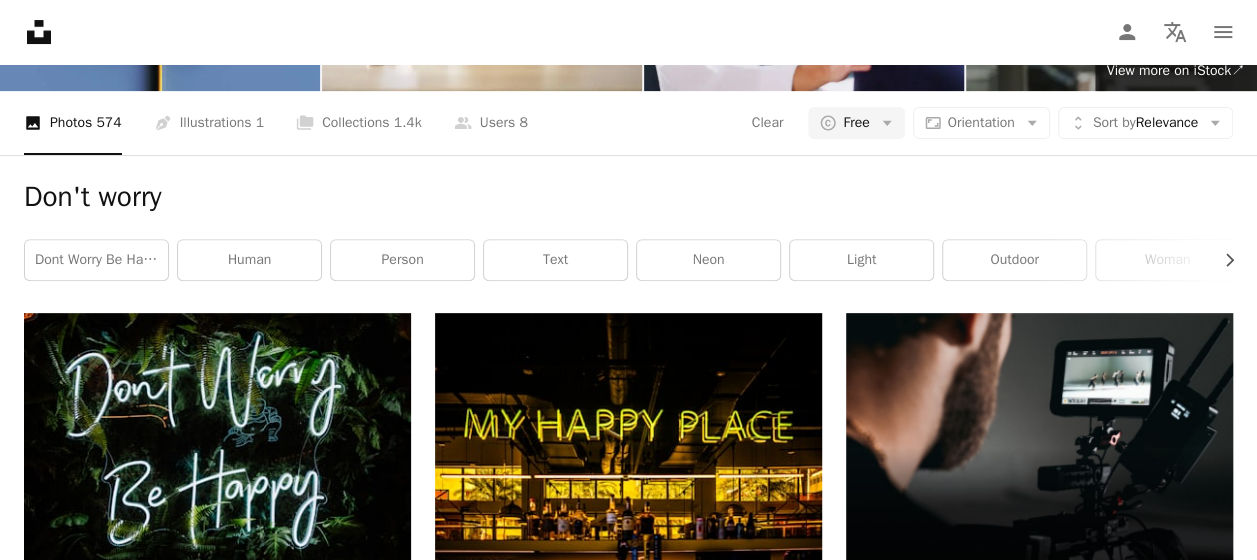 click on "Arrow pointing down" 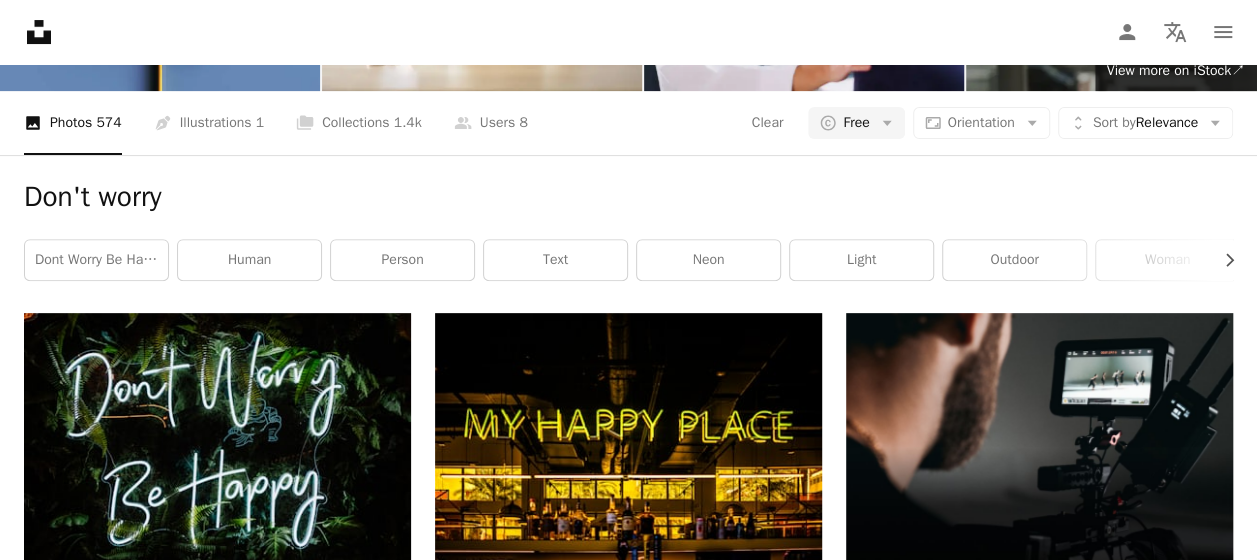 scroll, scrollTop: 4100, scrollLeft: 0, axis: vertical 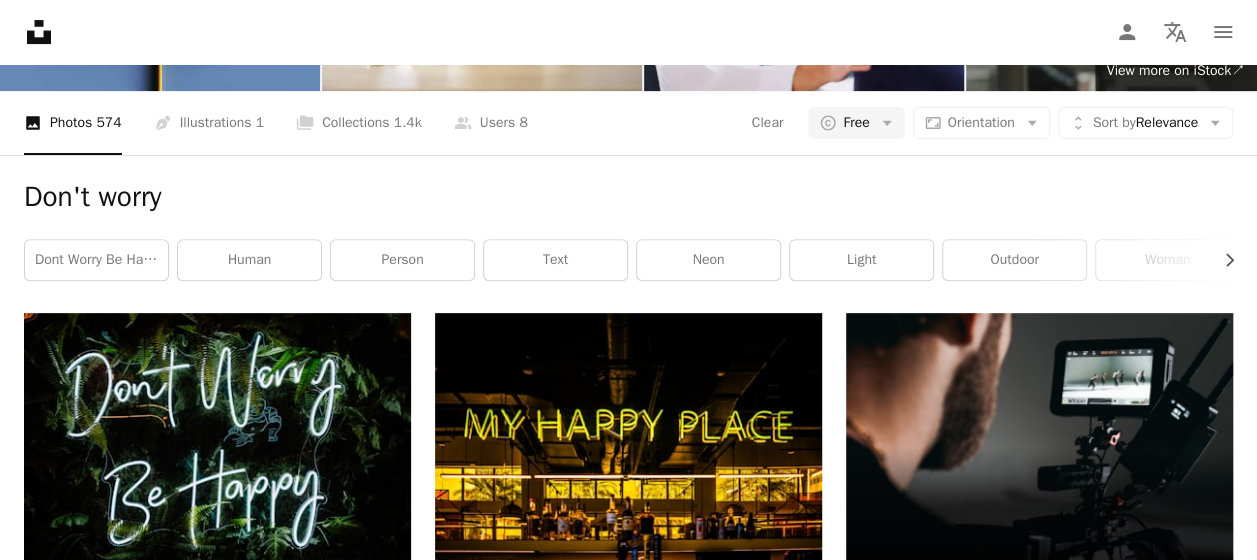 click on "Arrow pointing down" 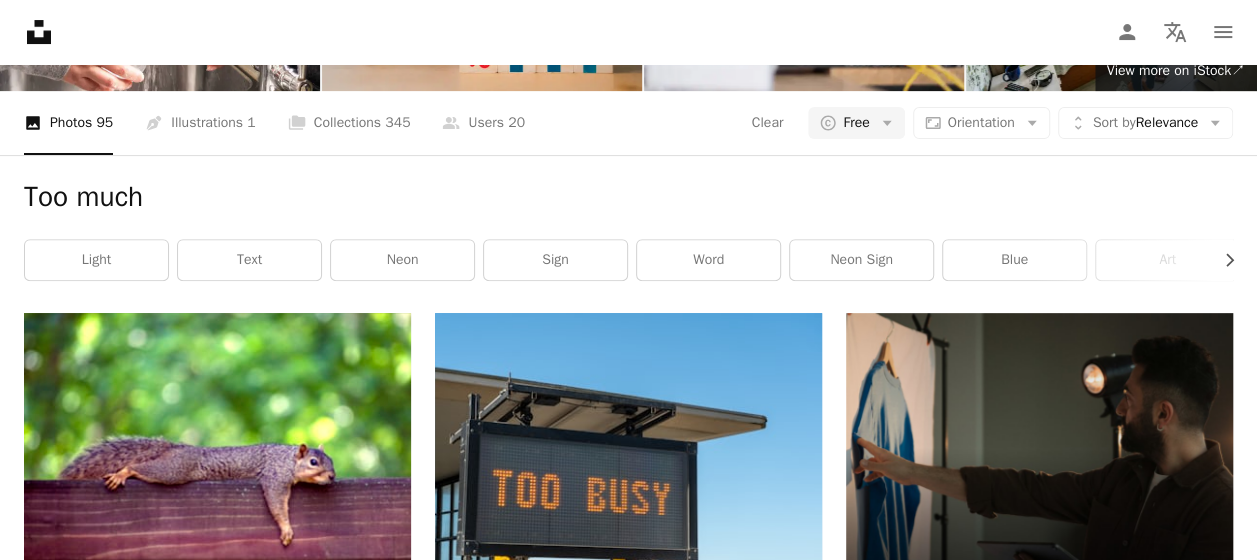scroll, scrollTop: 1100, scrollLeft: 0, axis: vertical 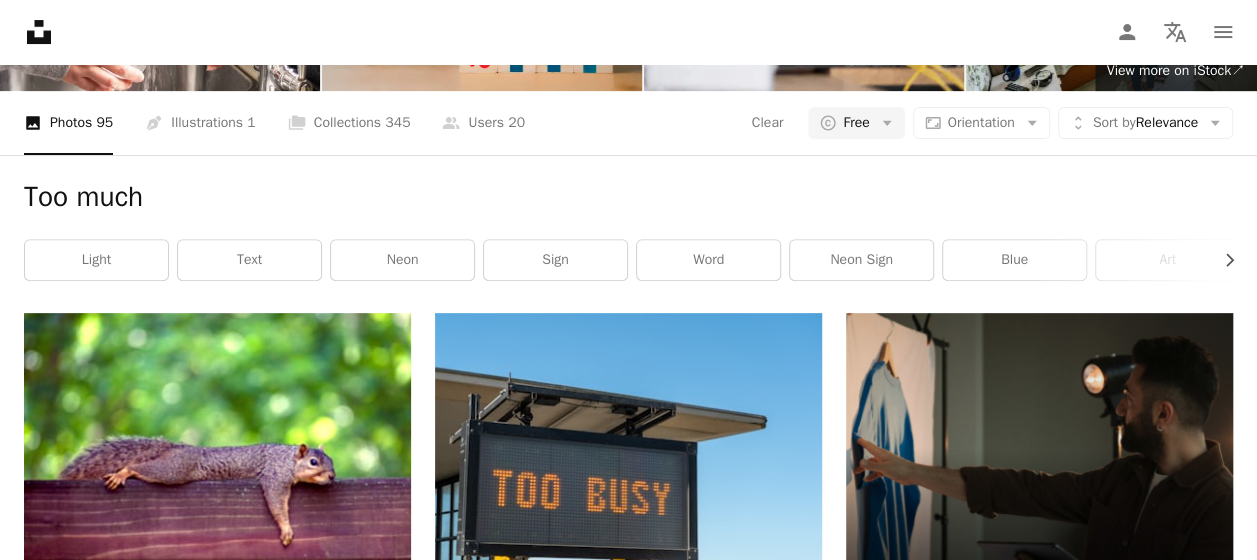 click on "Arrow pointing down" 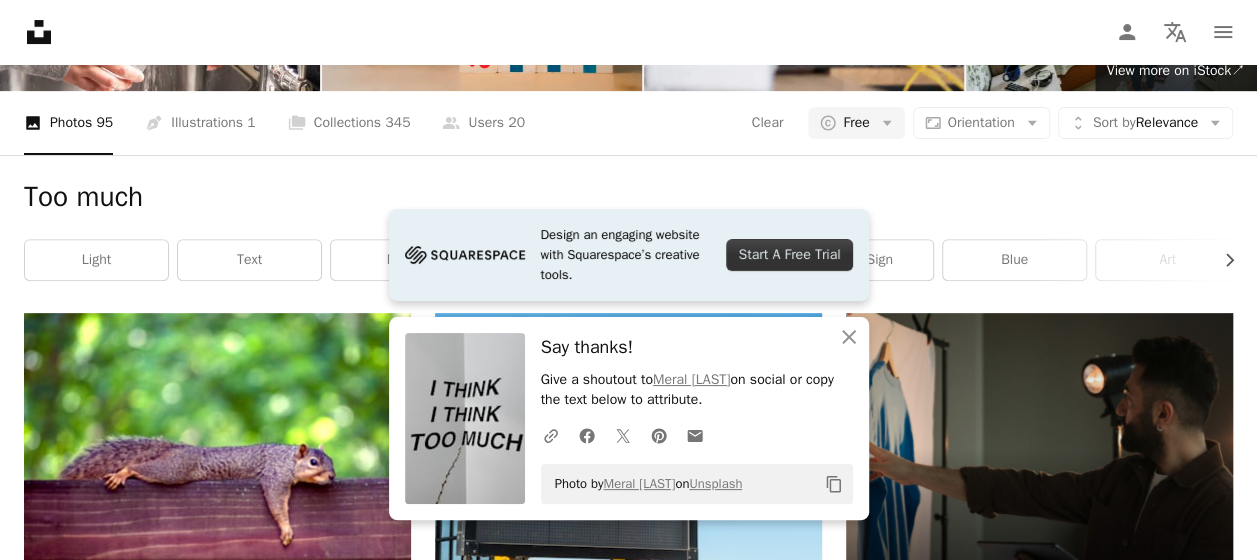 click at bounding box center (217, 1187) 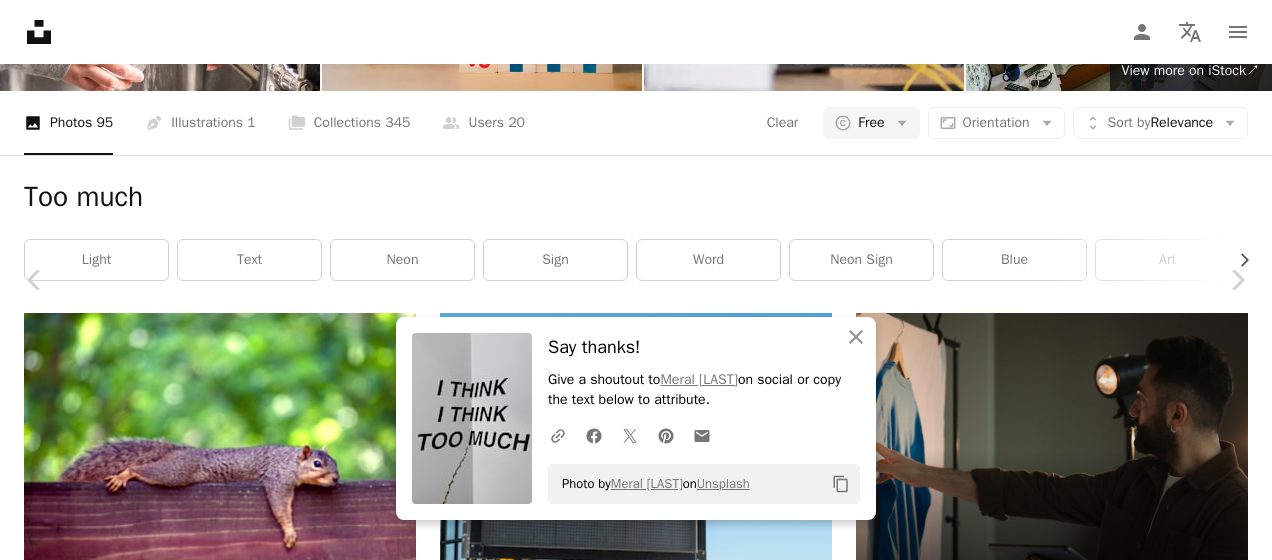 click on "An X shape Chevron left Chevron right An X shape Close Say thanks! Give a shoutout to  Meral [LAST]  on social or copy the text below to attribute. A URL sharing icon (chains) Facebook icon X (formerly Twitter) icon Pinterest icon An envelope Photo by  Meral [LAST]  on  Unsplash
Copy content Orkhan [LAST] Available for hire A checkmark inside of a circle A heart A plus sign Download free Chevron down Zoom in Views 214,701 Downloads 1,159 A forward-right arrow Share Info icon Info More Actions It's not love, I'm just drunk. Neon Sign. A map marker Baku, Azerbaijan Calendar outlined Published on  June 27, 2023 Camera Xiaomi, MI 9 (cepheus) Safety Free to use under the  Unsplash License neon sign neon light neon background neon sign neon lights signs neon signs neon quote neon aesthetic neon quotes blue light lighting outdoors electronics screen monitor hardware baku Free stock photos Browse premium related images on iStock  |  Save 20% with code UNSPLASH20 View more on iStock  ↗ Related images Cj" at bounding box center [636, 4652] 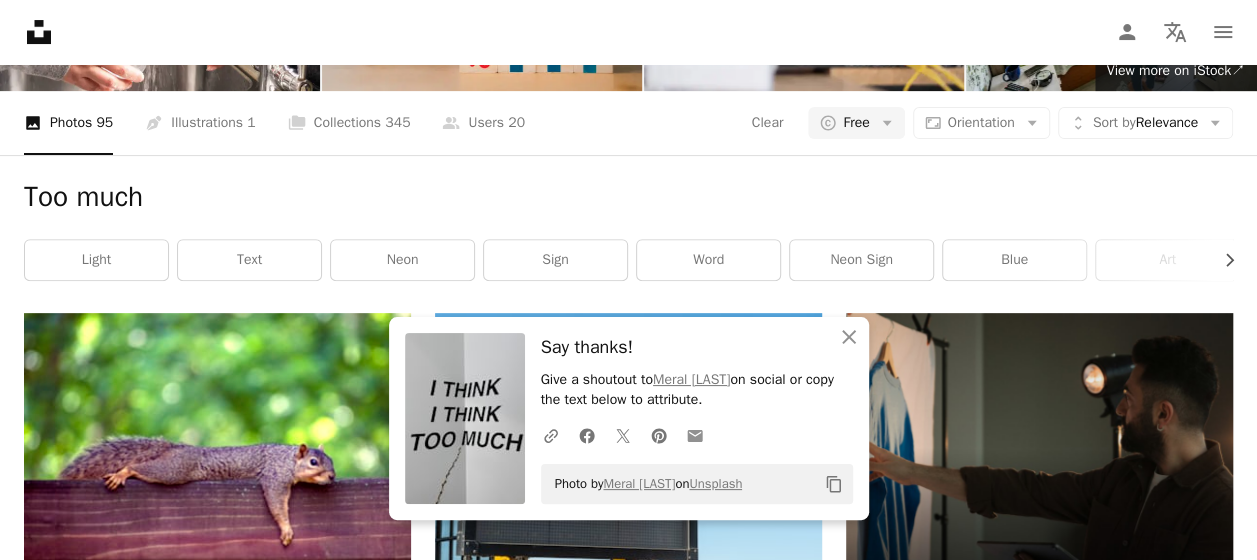 scroll, scrollTop: 1500, scrollLeft: 0, axis: vertical 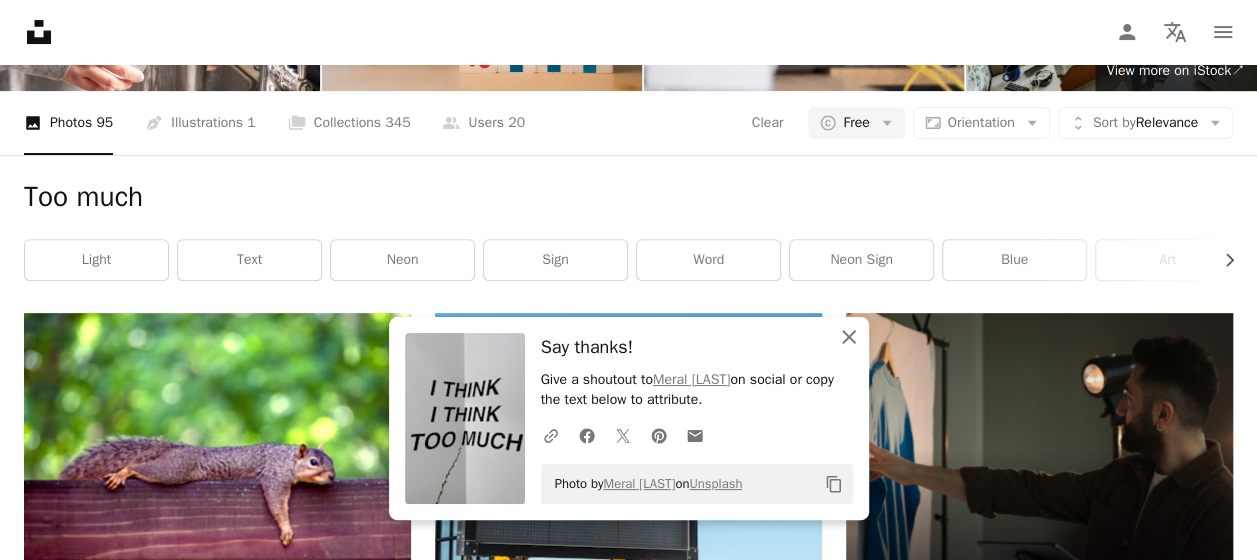 click 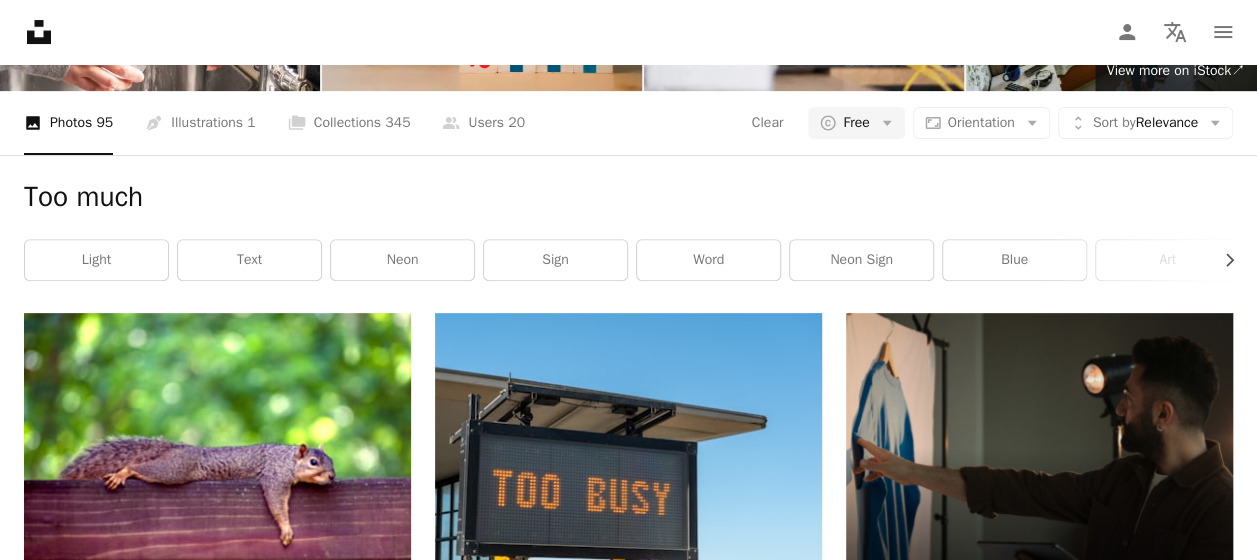 scroll, scrollTop: 0, scrollLeft: 0, axis: both 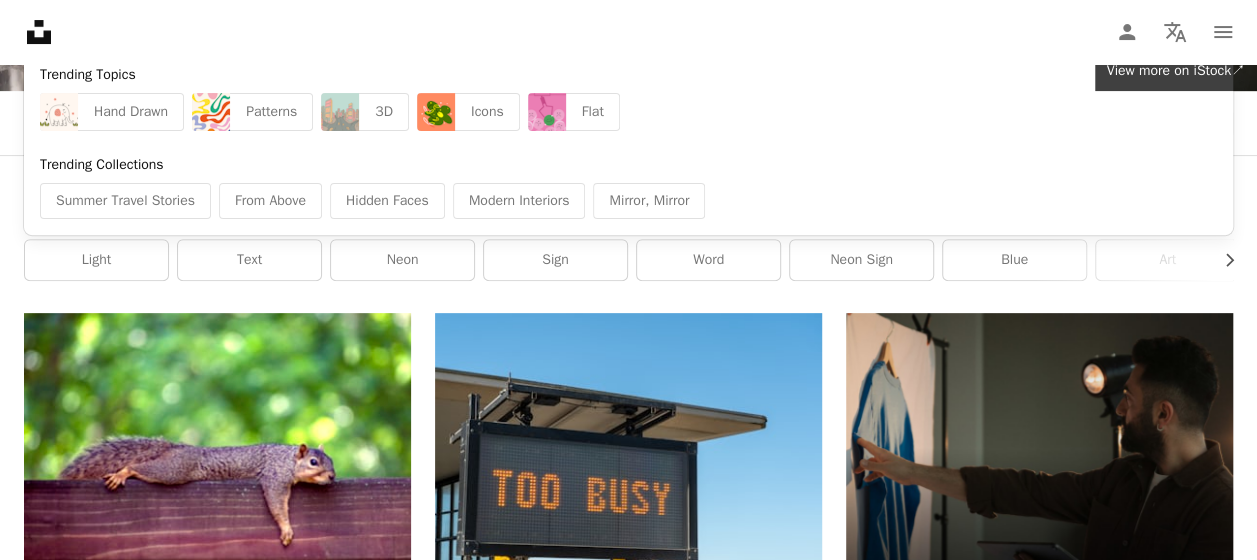 type on "*" 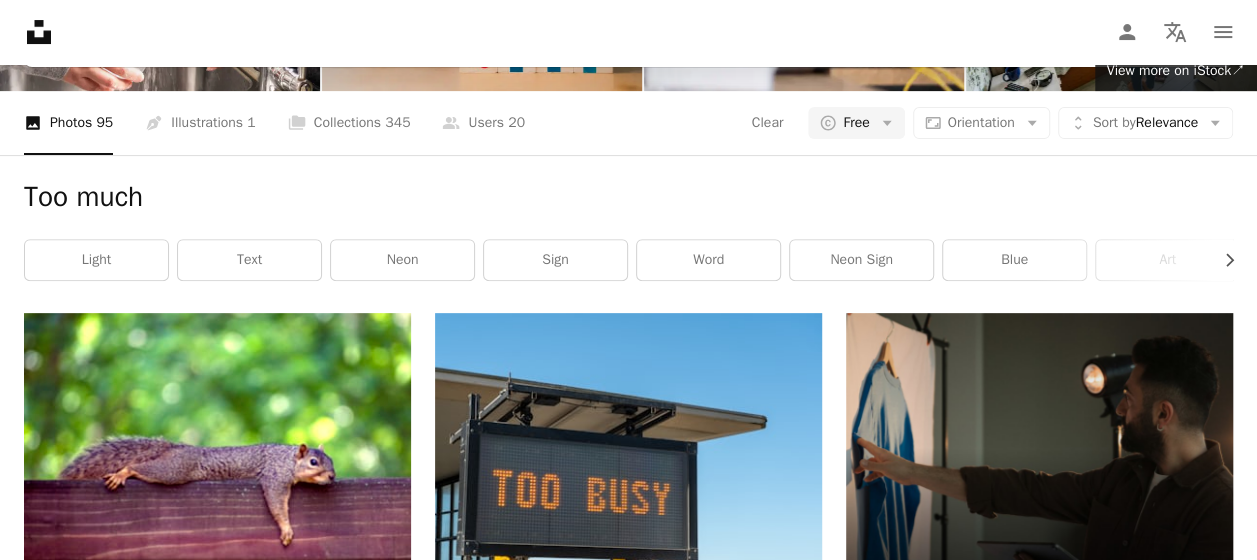 type on "****" 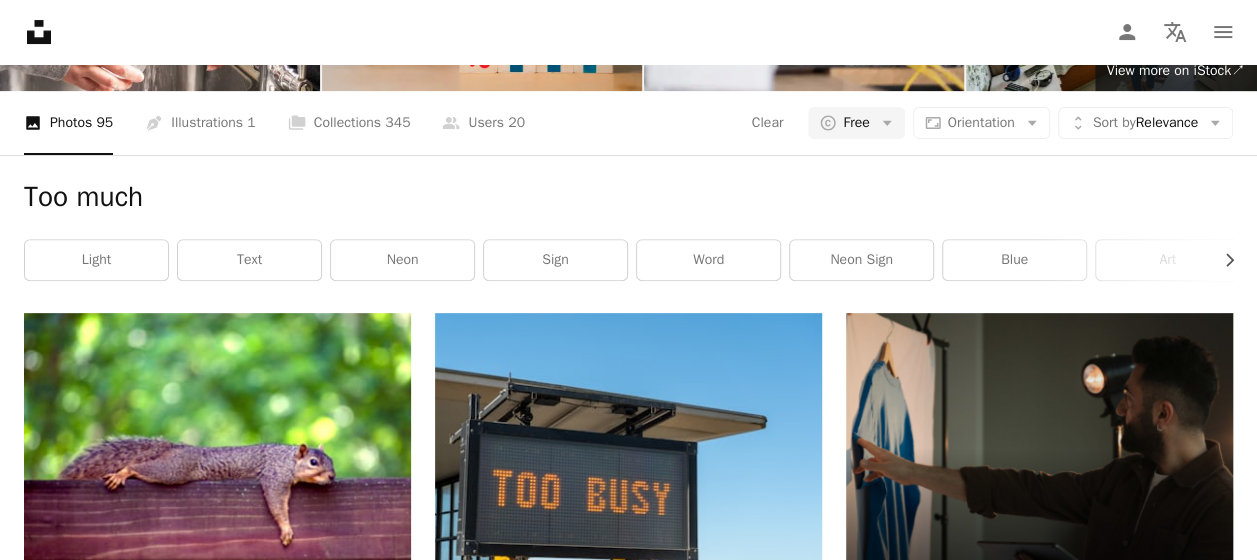 click on "A magnifying glass" at bounding box center [42, -154] 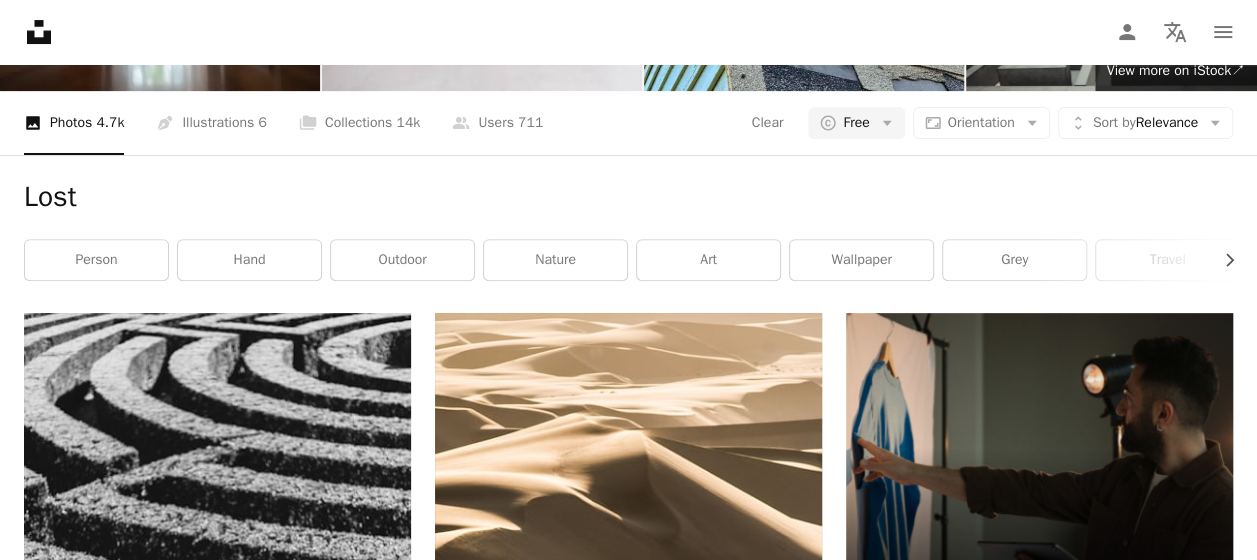scroll, scrollTop: 2300, scrollLeft: 0, axis: vertical 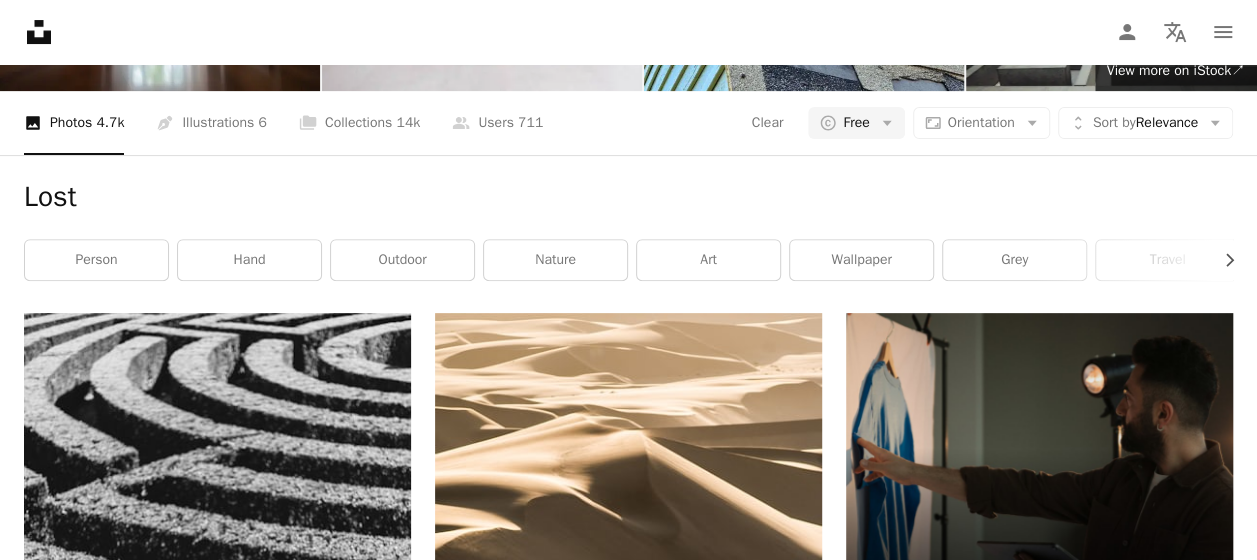 click at bounding box center [628, 2361] 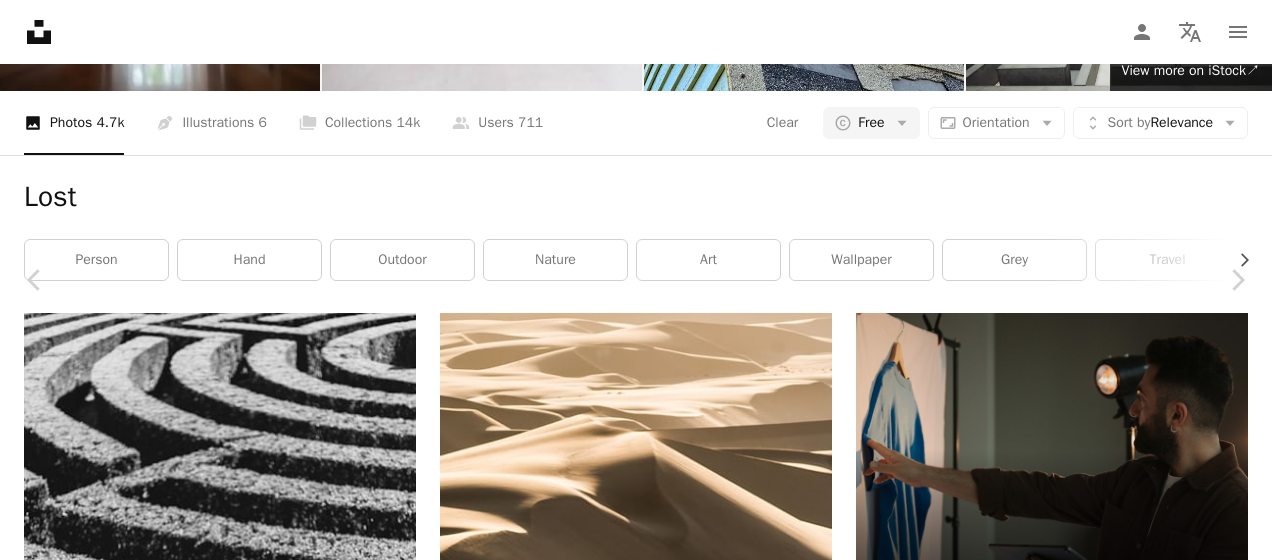 click on "Download free" at bounding box center (1073, 7487) 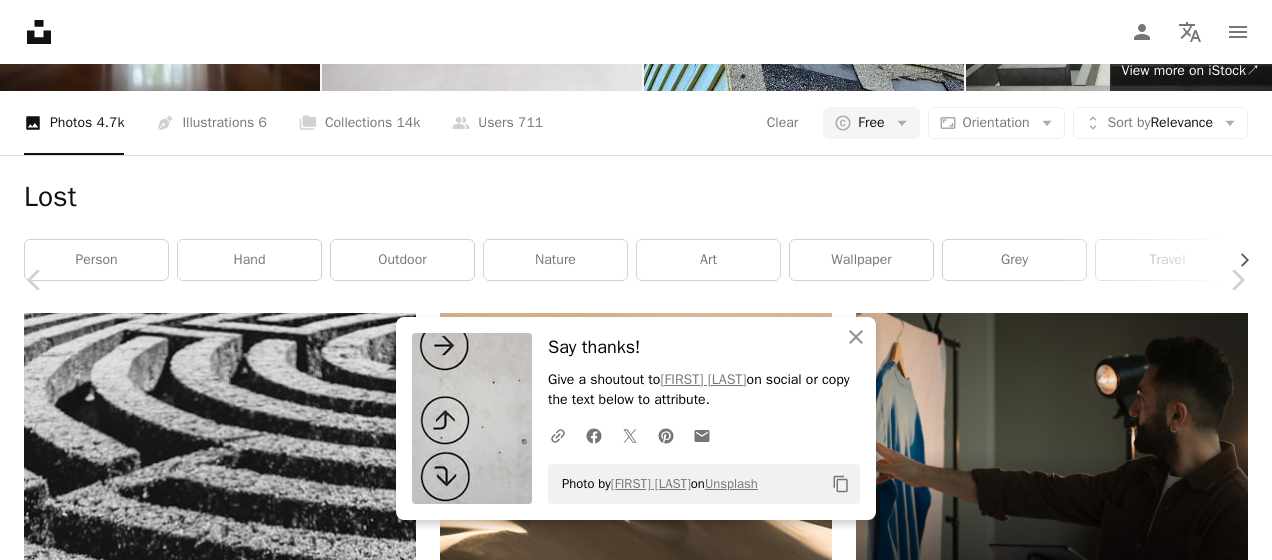 click on "An X shape" at bounding box center (20, 20) 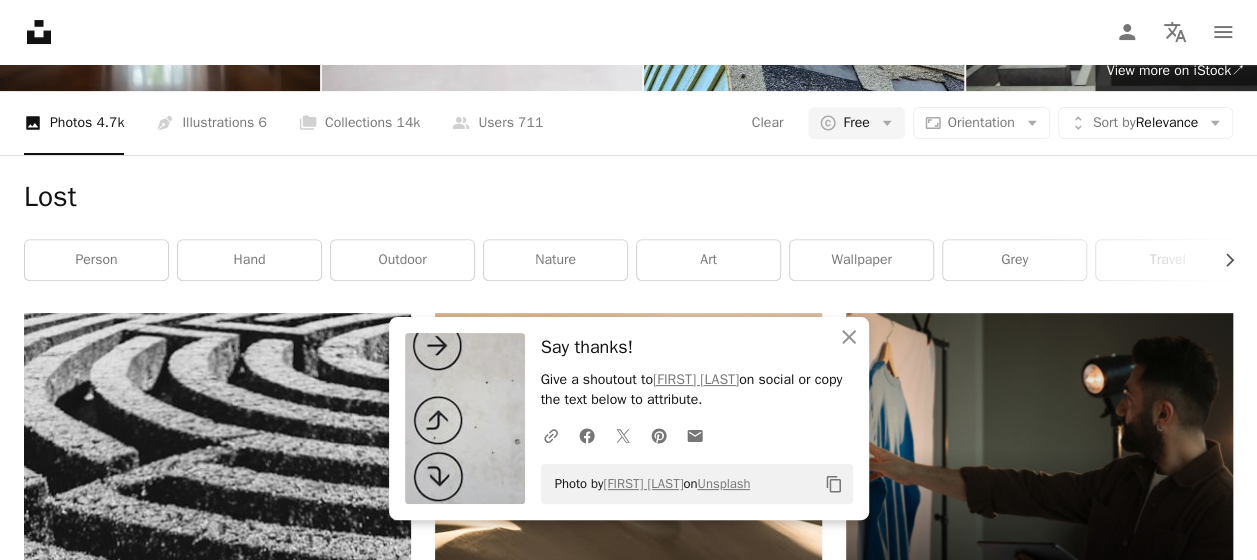 scroll, scrollTop: 3000, scrollLeft: 0, axis: vertical 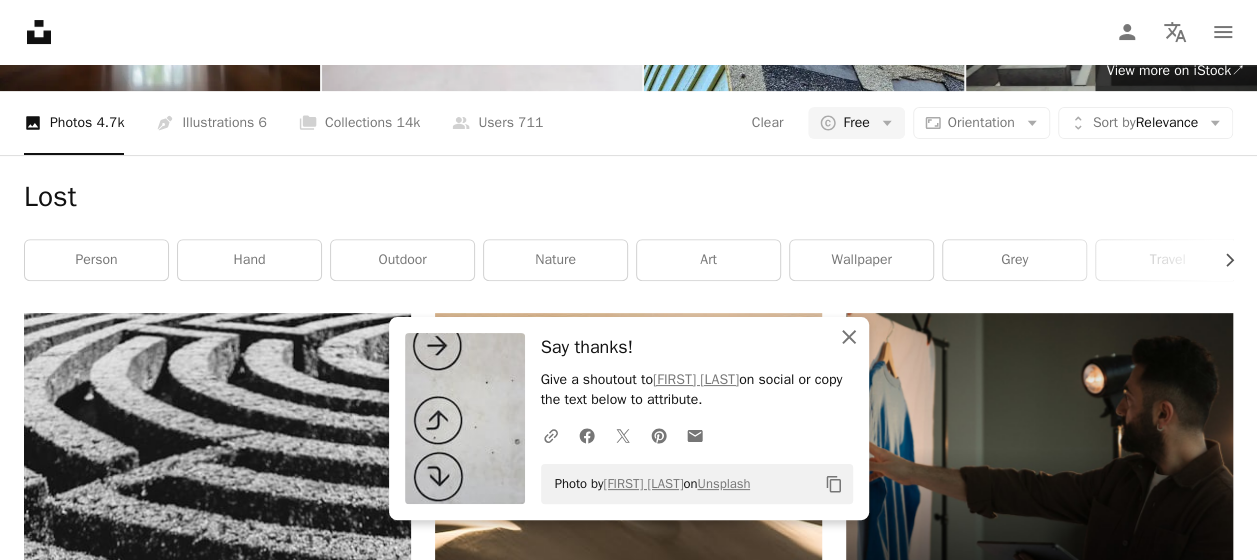 click on "An X shape Close" at bounding box center (849, 337) 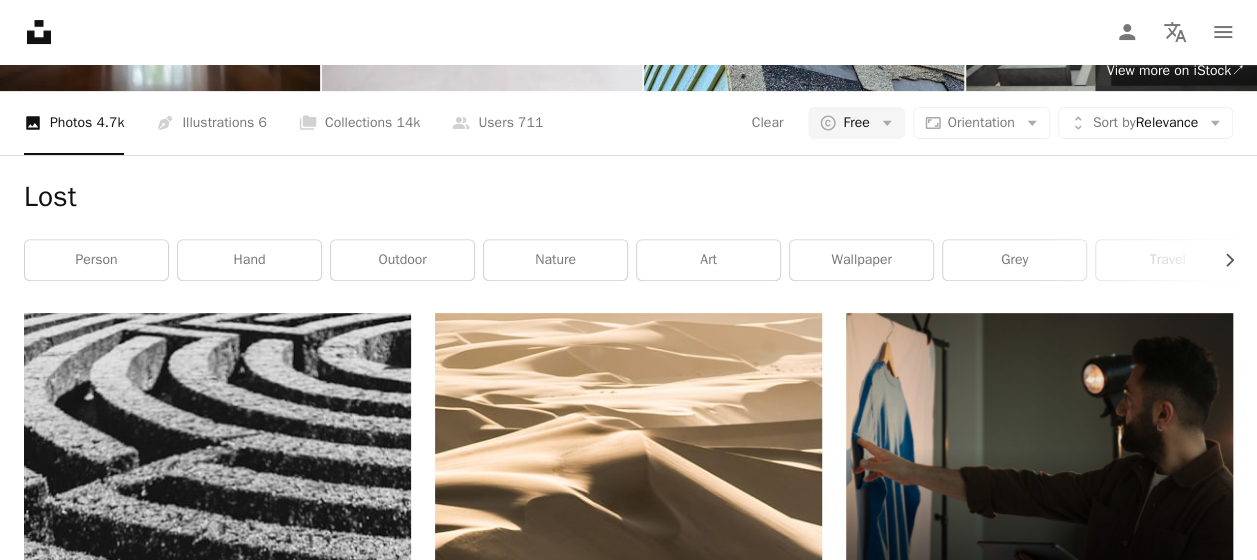 scroll, scrollTop: 6400, scrollLeft: 0, axis: vertical 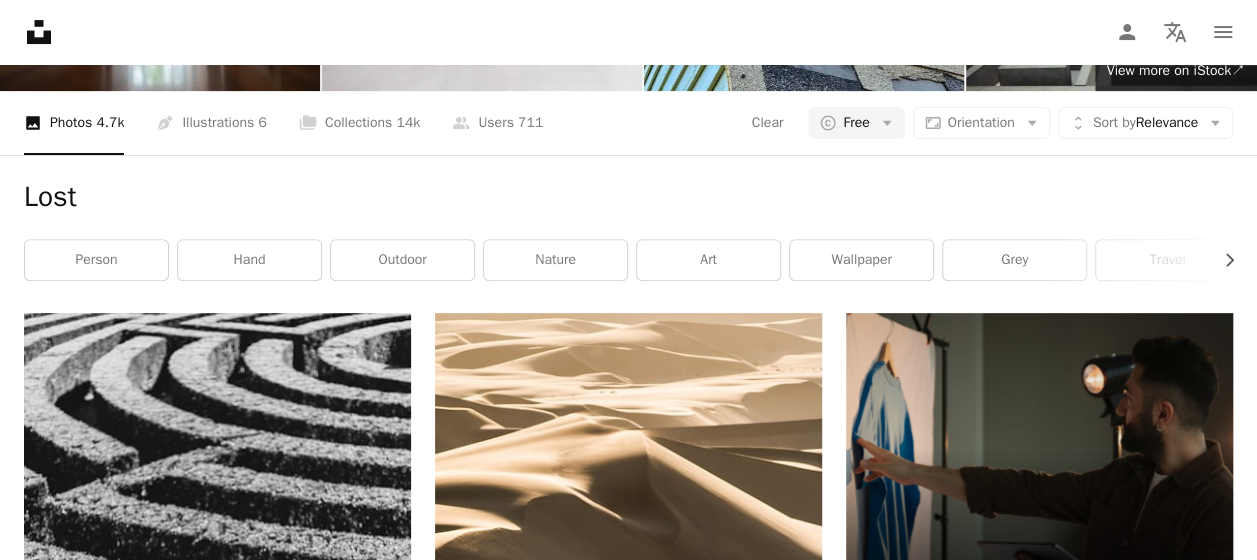 click at bounding box center [217, 1209] 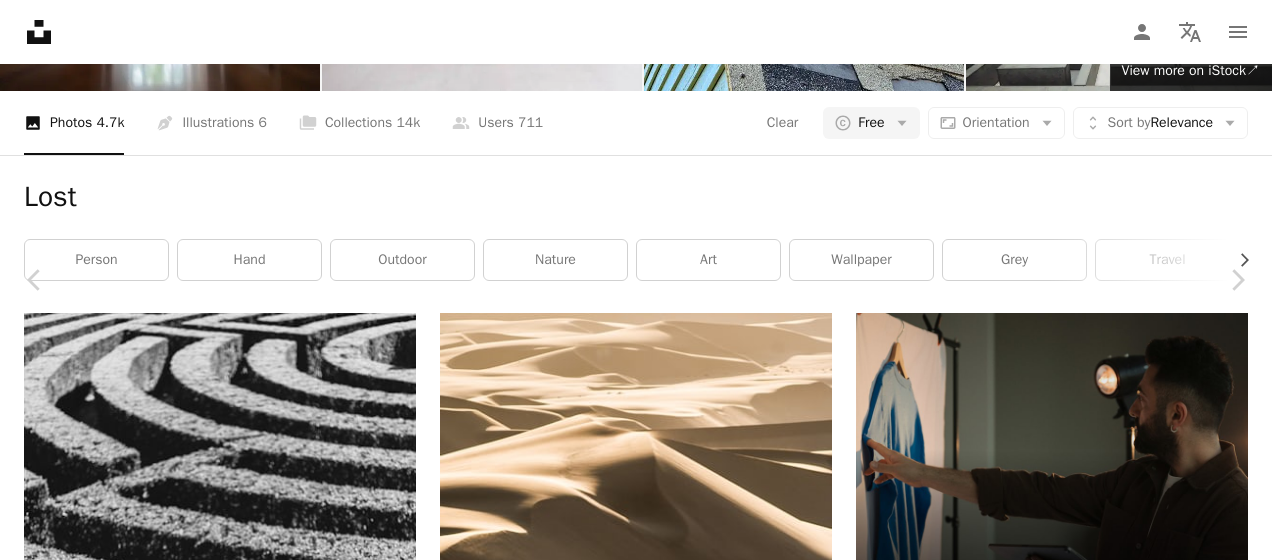 click on "Download free" at bounding box center [1073, 15545] 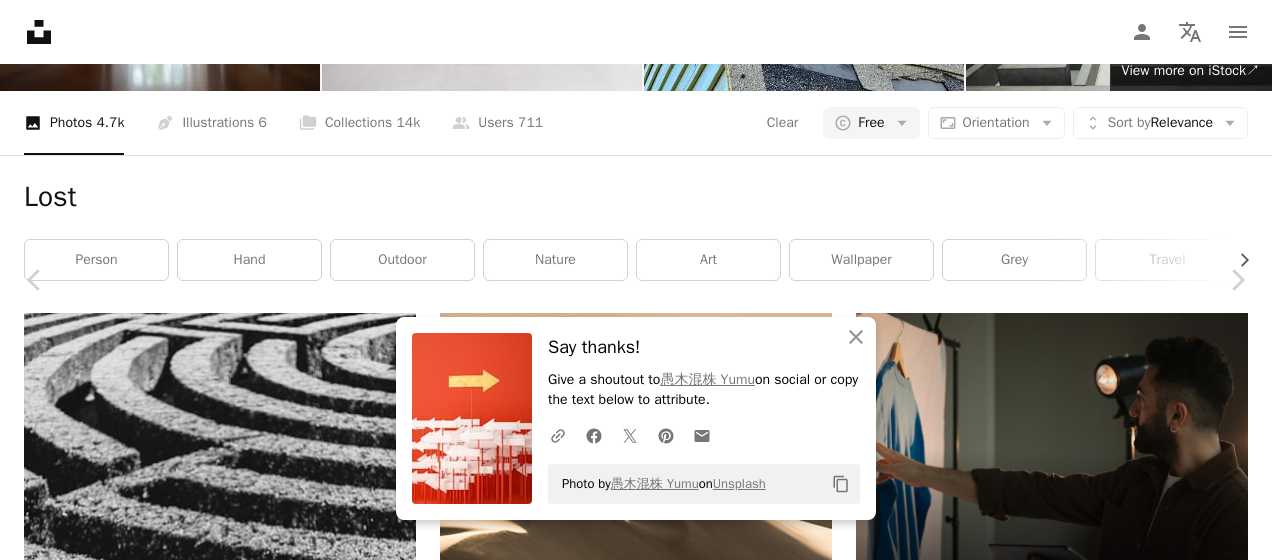 drag, startPoint x: 24, startPoint y: 18, endPoint x: 76, endPoint y: 48, distance: 60.033325 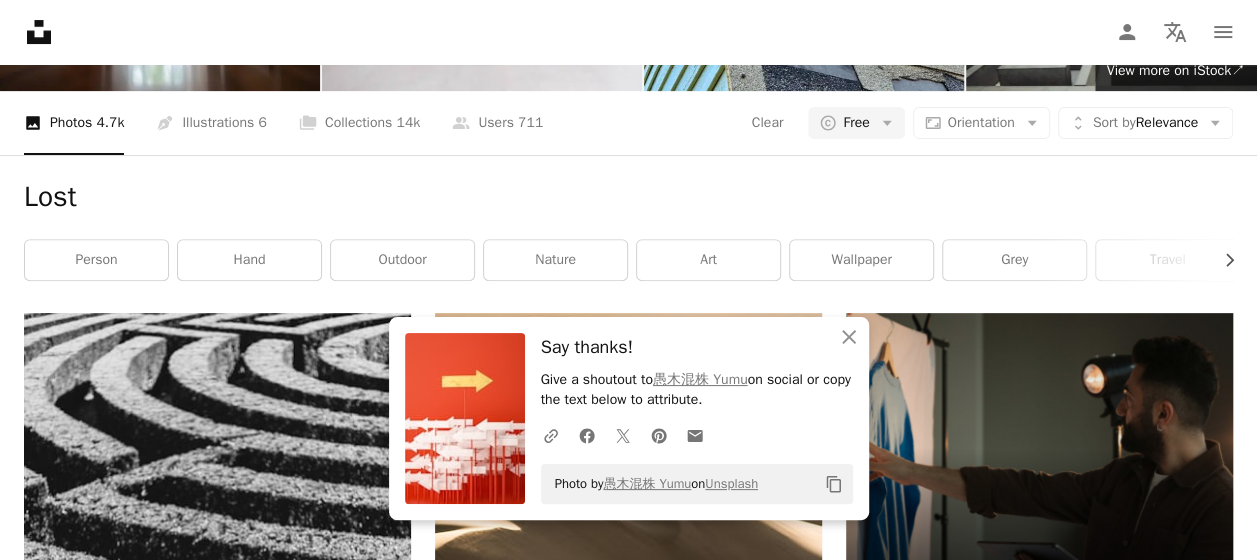 scroll, scrollTop: 664, scrollLeft: 0, axis: vertical 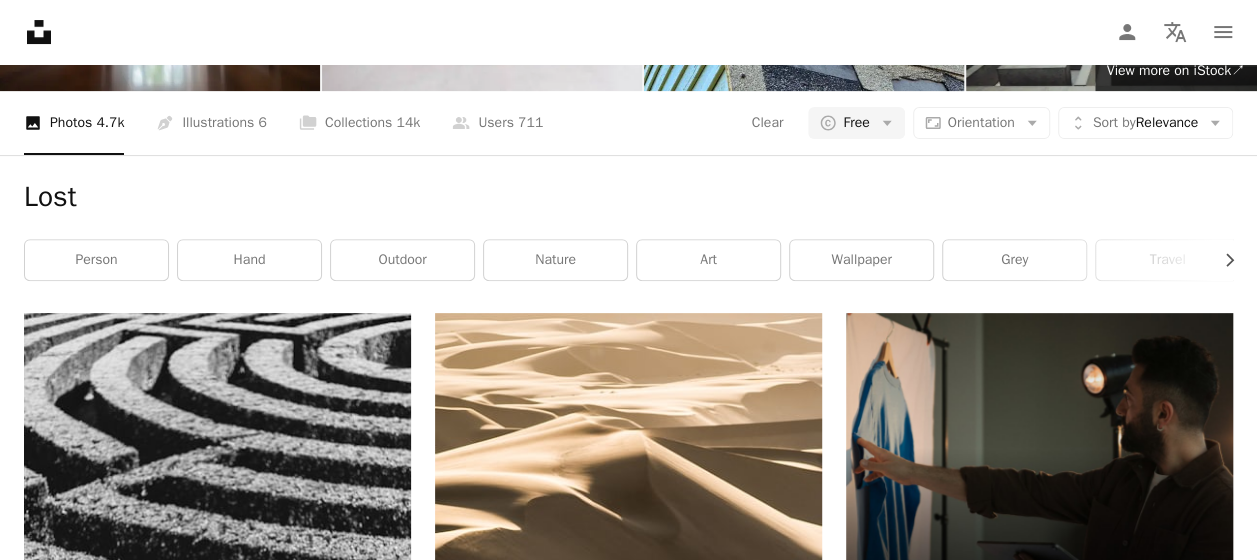 click on "****" at bounding box center [599, -154] 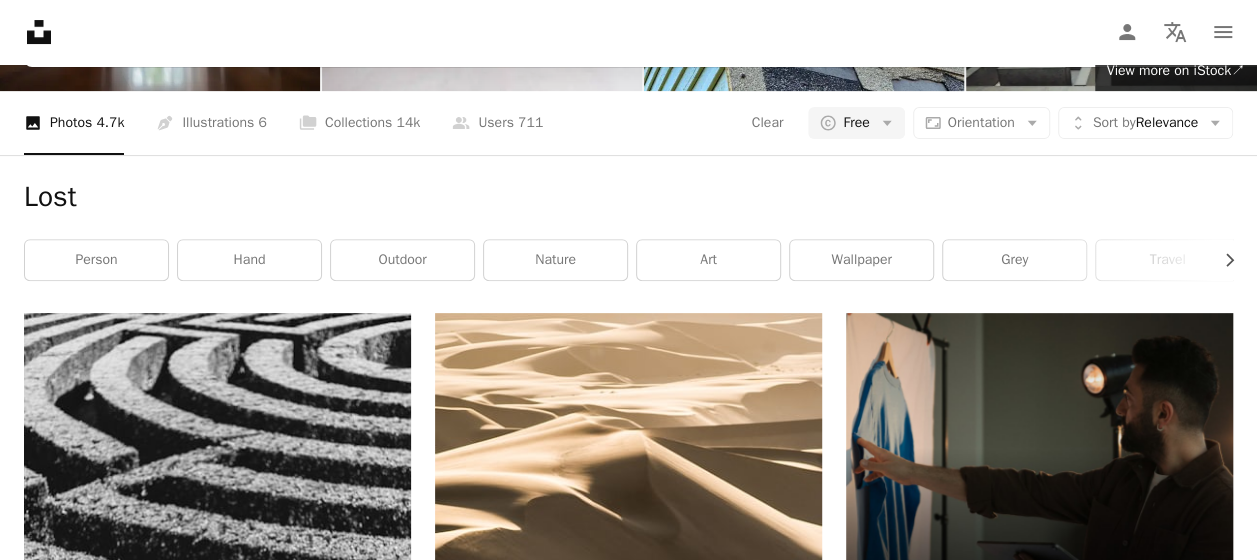 type on "*****" 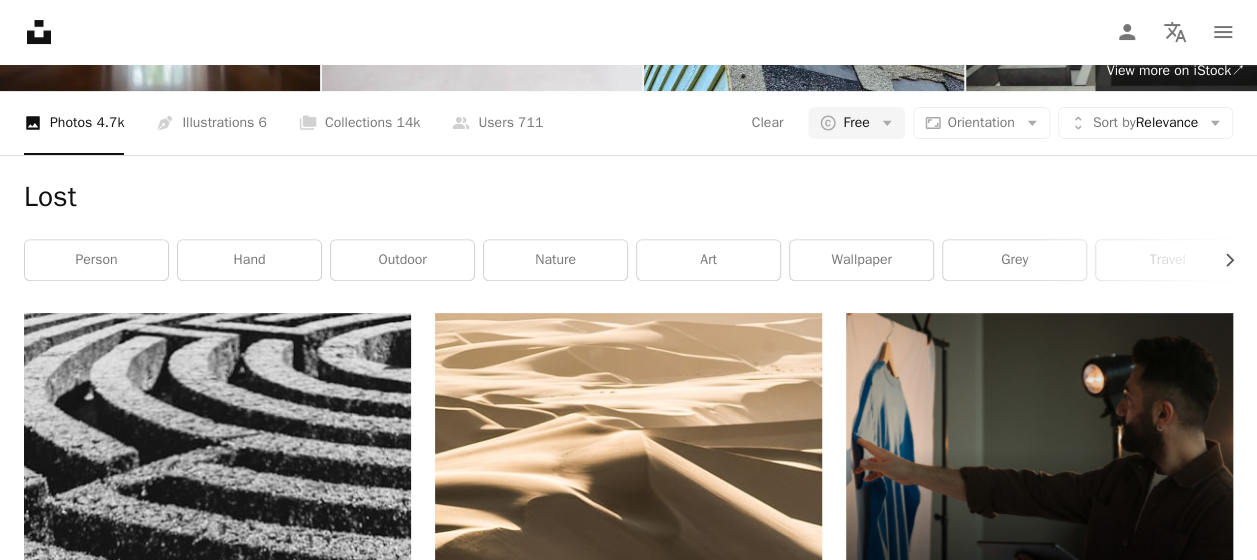 click on "A magnifying glass" at bounding box center [42, -154] 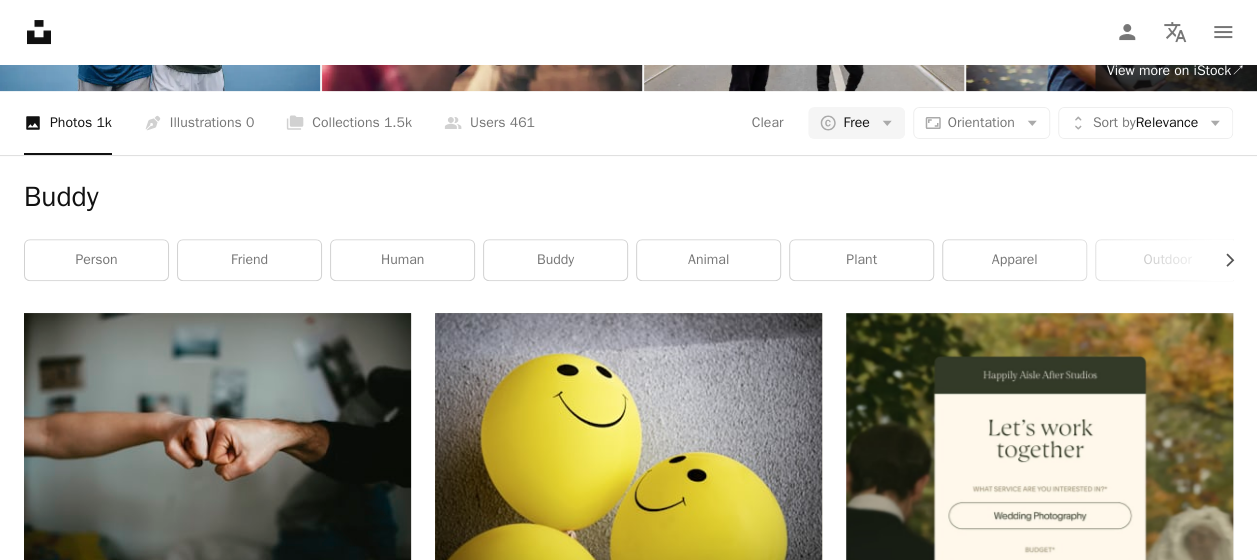 scroll, scrollTop: 3700, scrollLeft: 0, axis: vertical 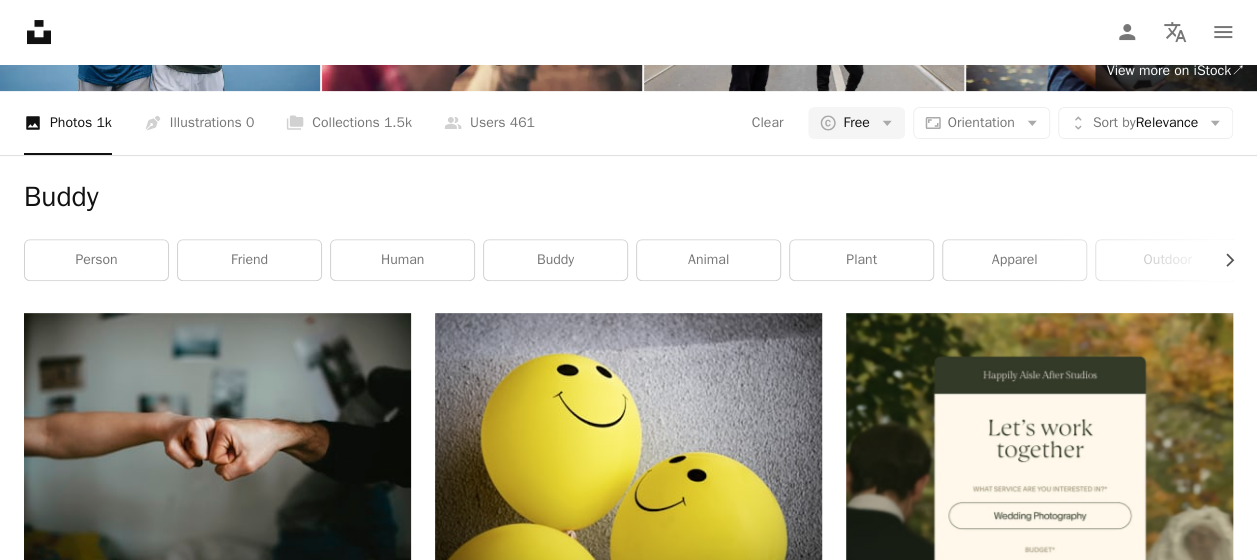 click on "Load more" at bounding box center (628, 3632) 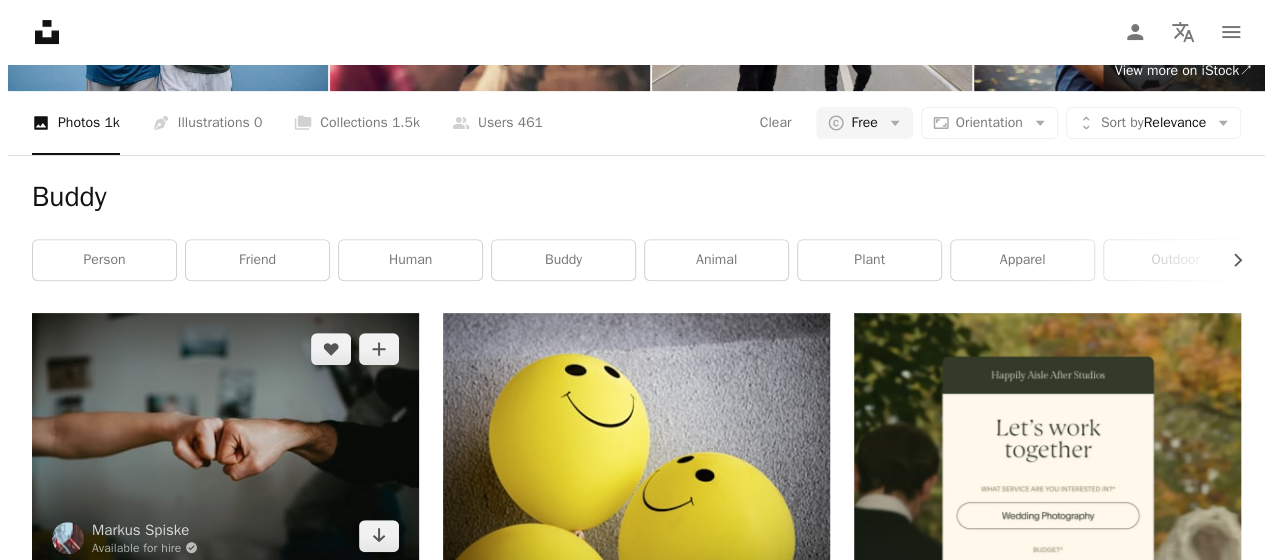 scroll, scrollTop: 300, scrollLeft: 0, axis: vertical 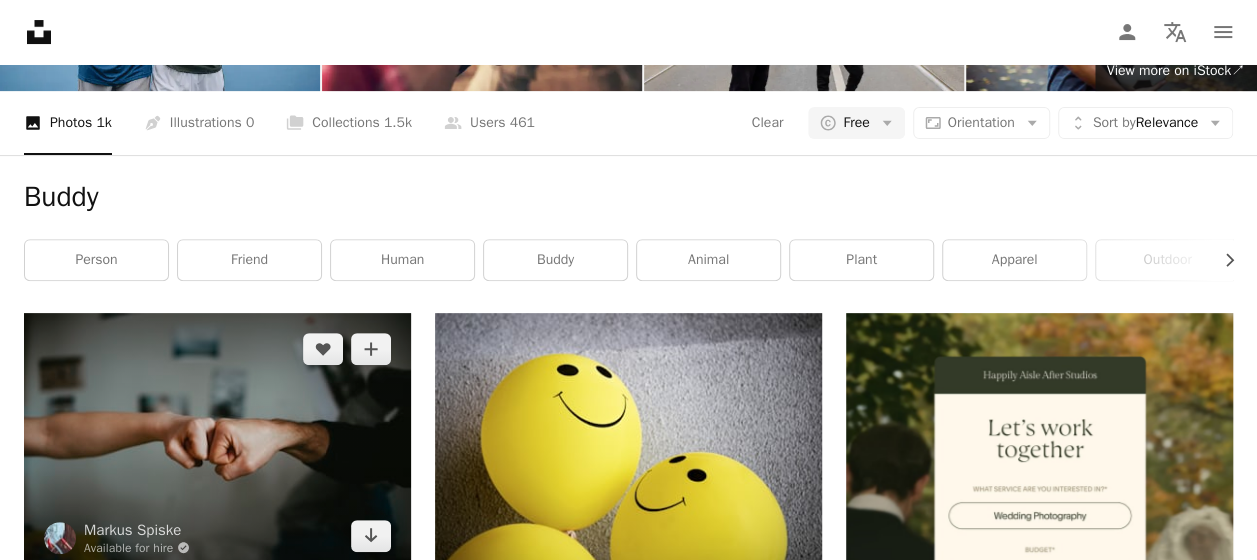 click at bounding box center (217, 442) 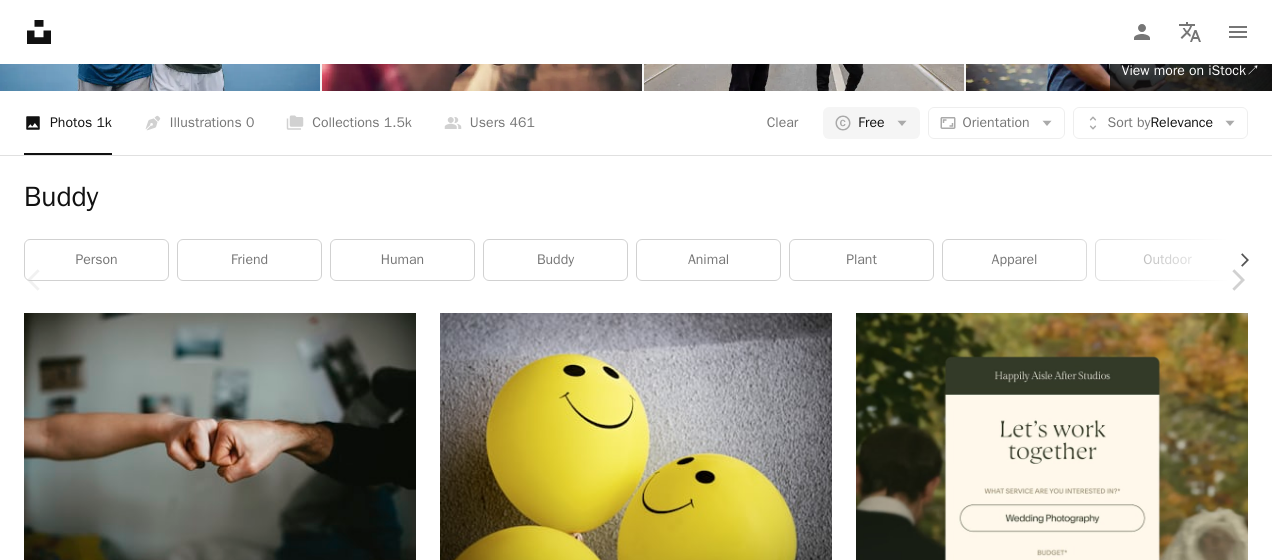scroll, scrollTop: 700, scrollLeft: 0, axis: vertical 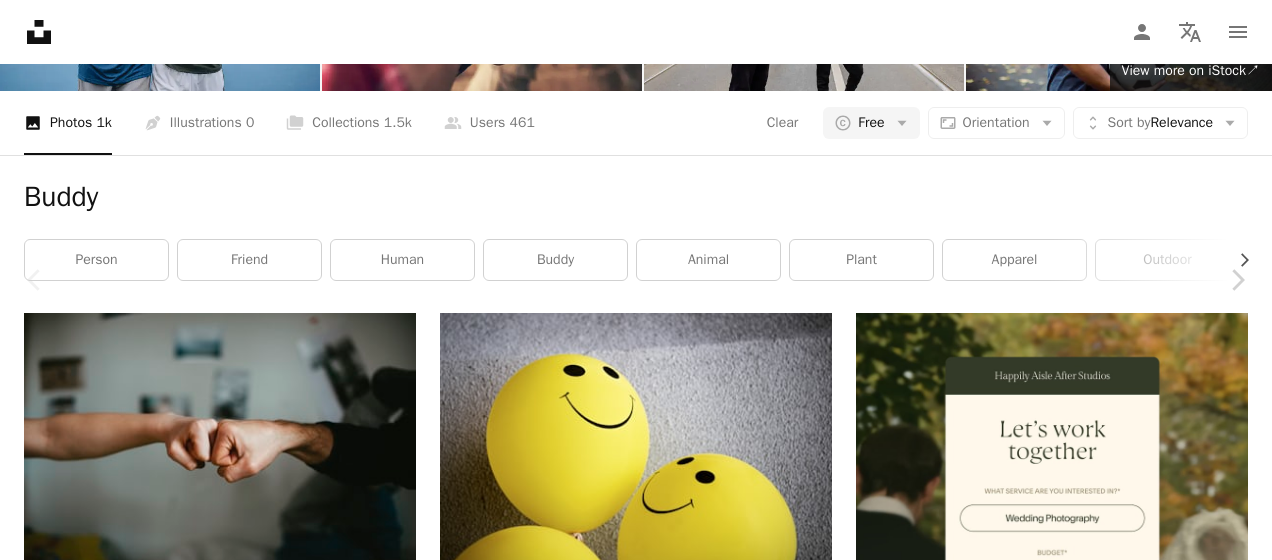 click on "hand" at bounding box center (251, 17060) 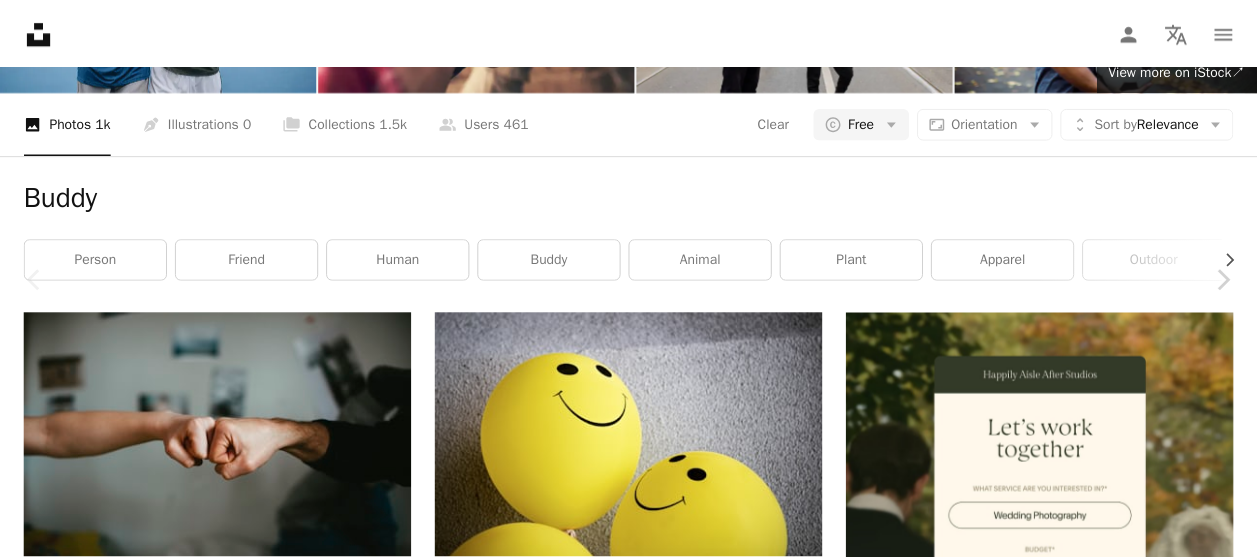 scroll, scrollTop: 0, scrollLeft: 0, axis: both 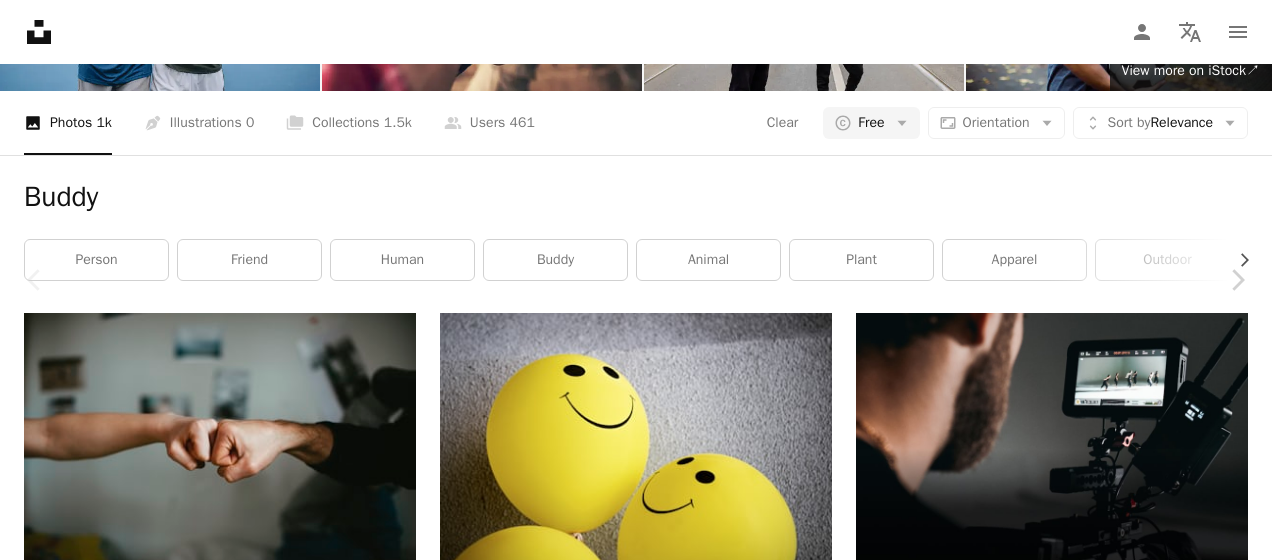 click on "hand" at bounding box center [251, 17856] 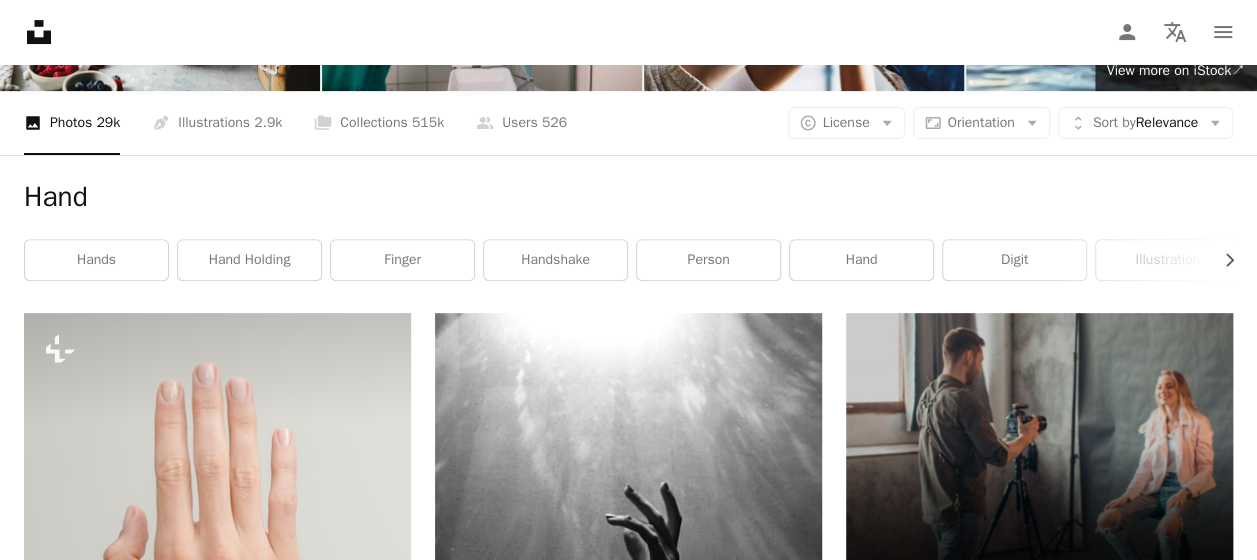 scroll, scrollTop: 3600, scrollLeft: 0, axis: vertical 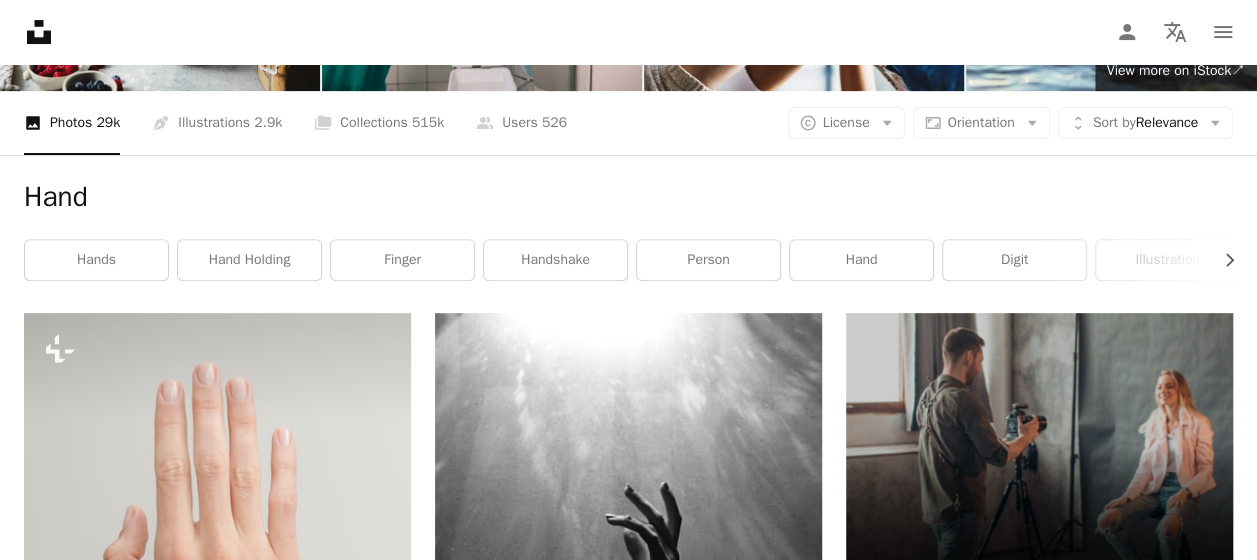 click on "****" at bounding box center (599, -154) 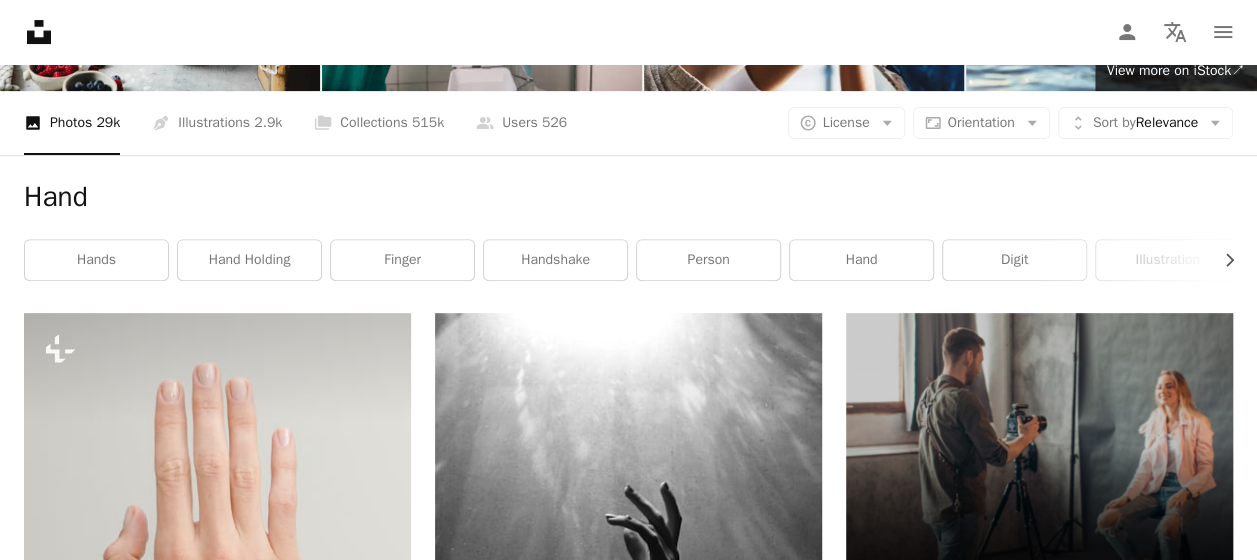 type on "********" 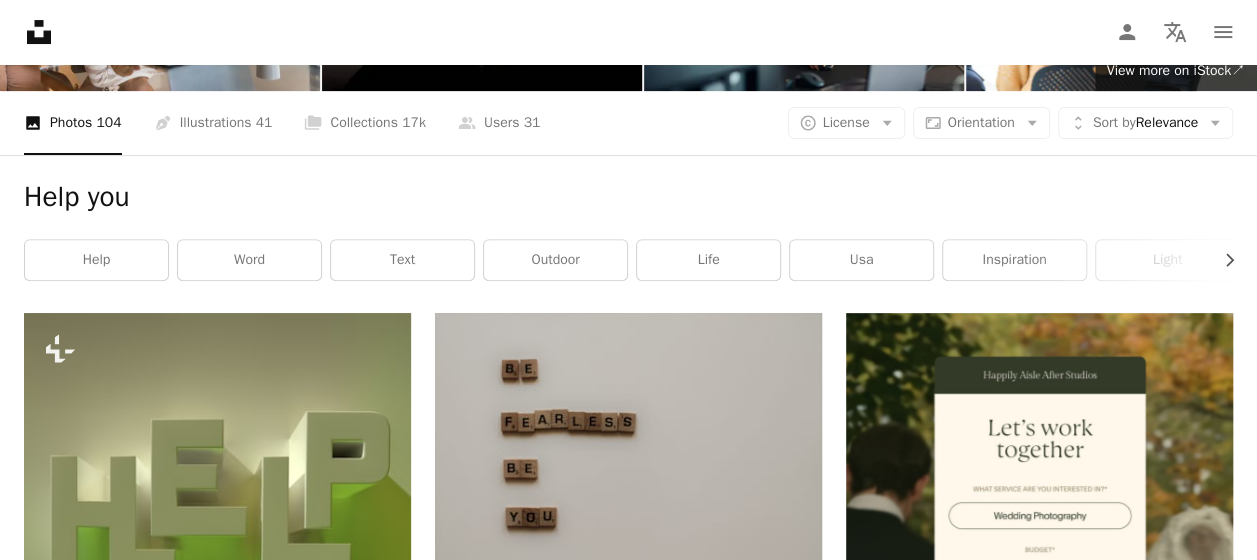 scroll, scrollTop: 3700, scrollLeft: 0, axis: vertical 